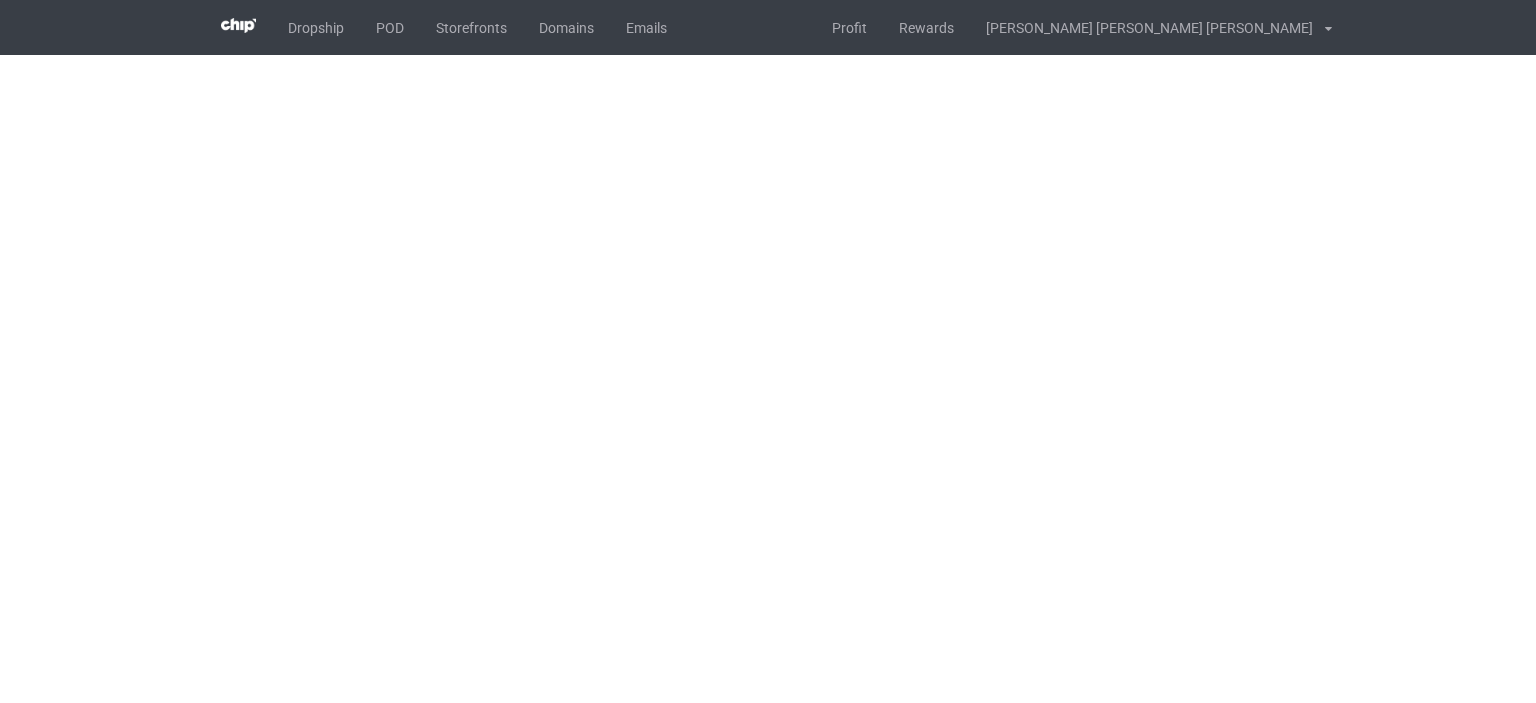 scroll, scrollTop: 0, scrollLeft: 0, axis: both 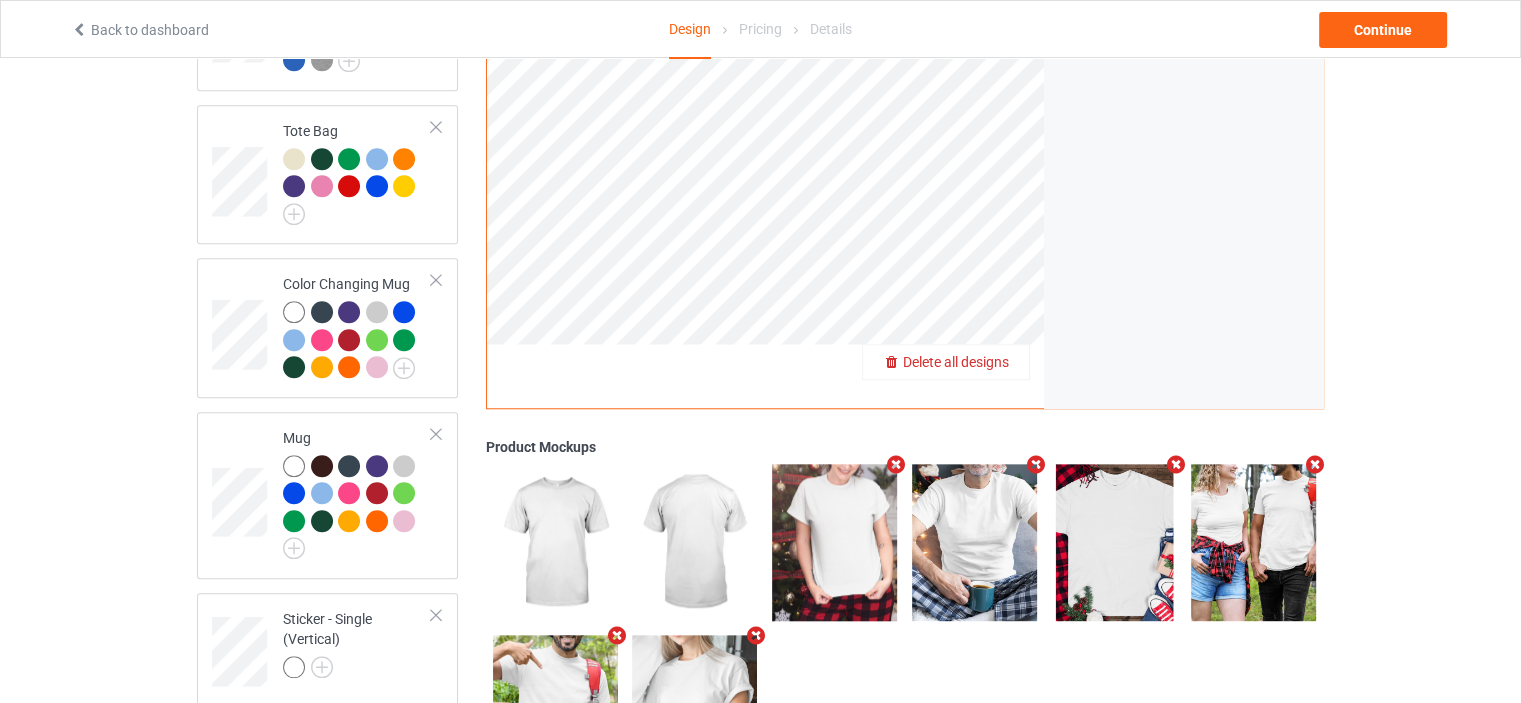 click on "Delete all designs" at bounding box center (956, 362) 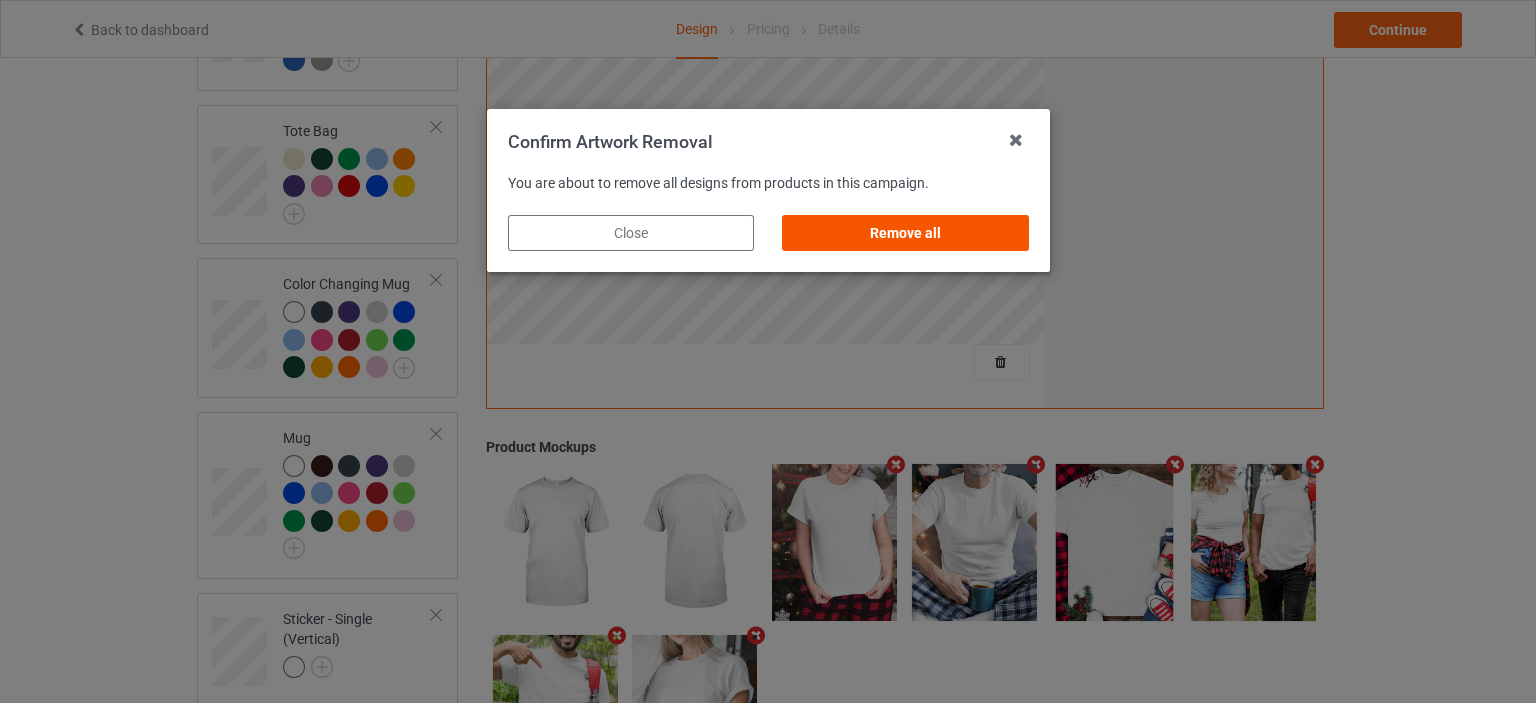 click on "Remove all" at bounding box center [905, 233] 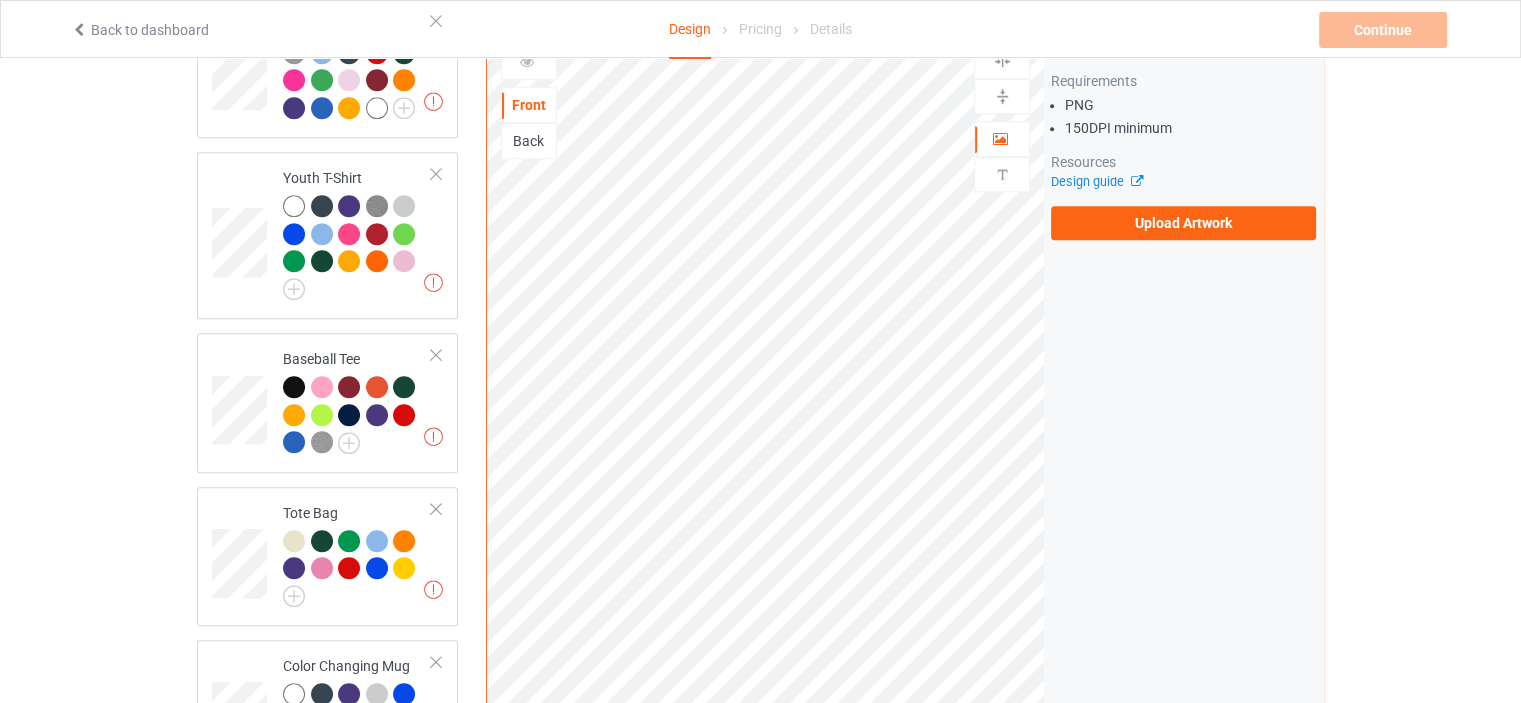 scroll, scrollTop: 1282, scrollLeft: 0, axis: vertical 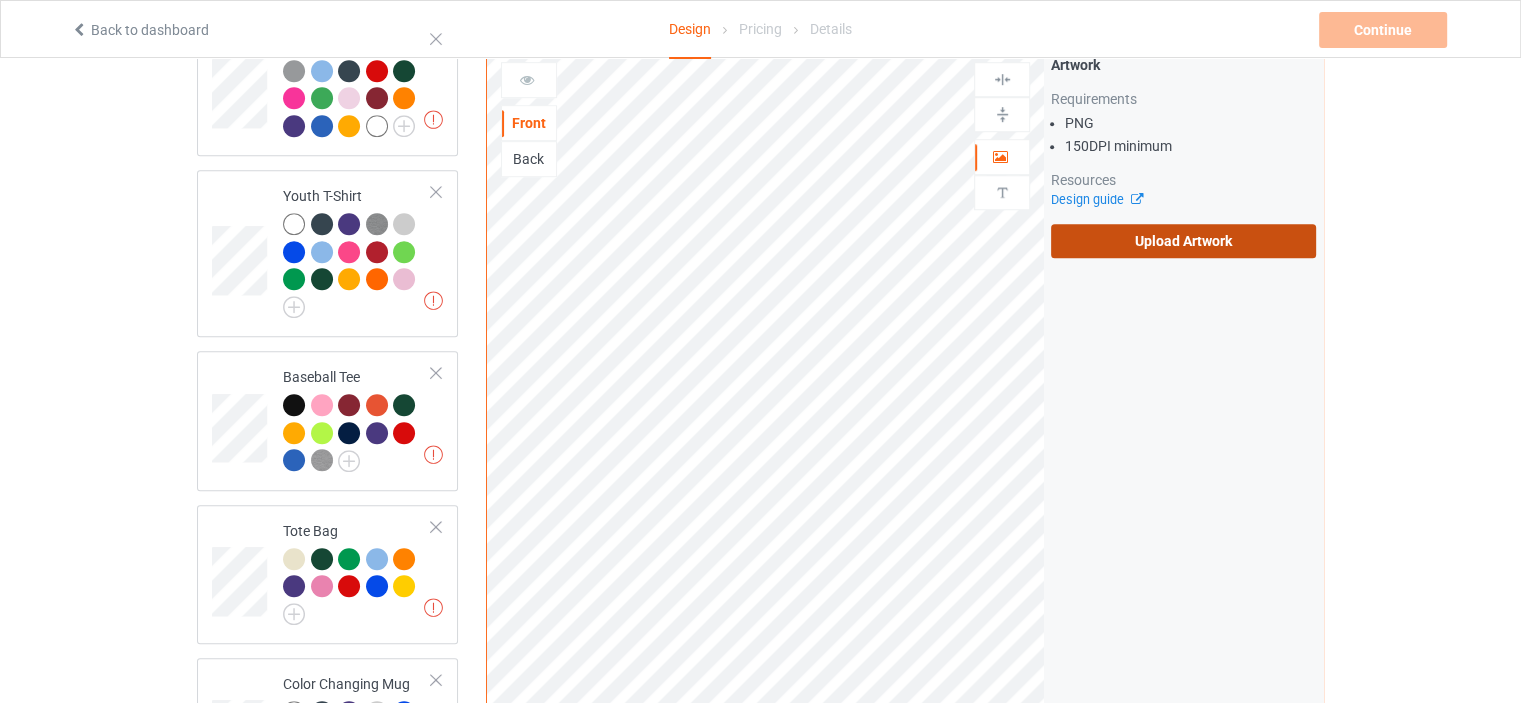 click on "Upload Artwork" at bounding box center (1183, 241) 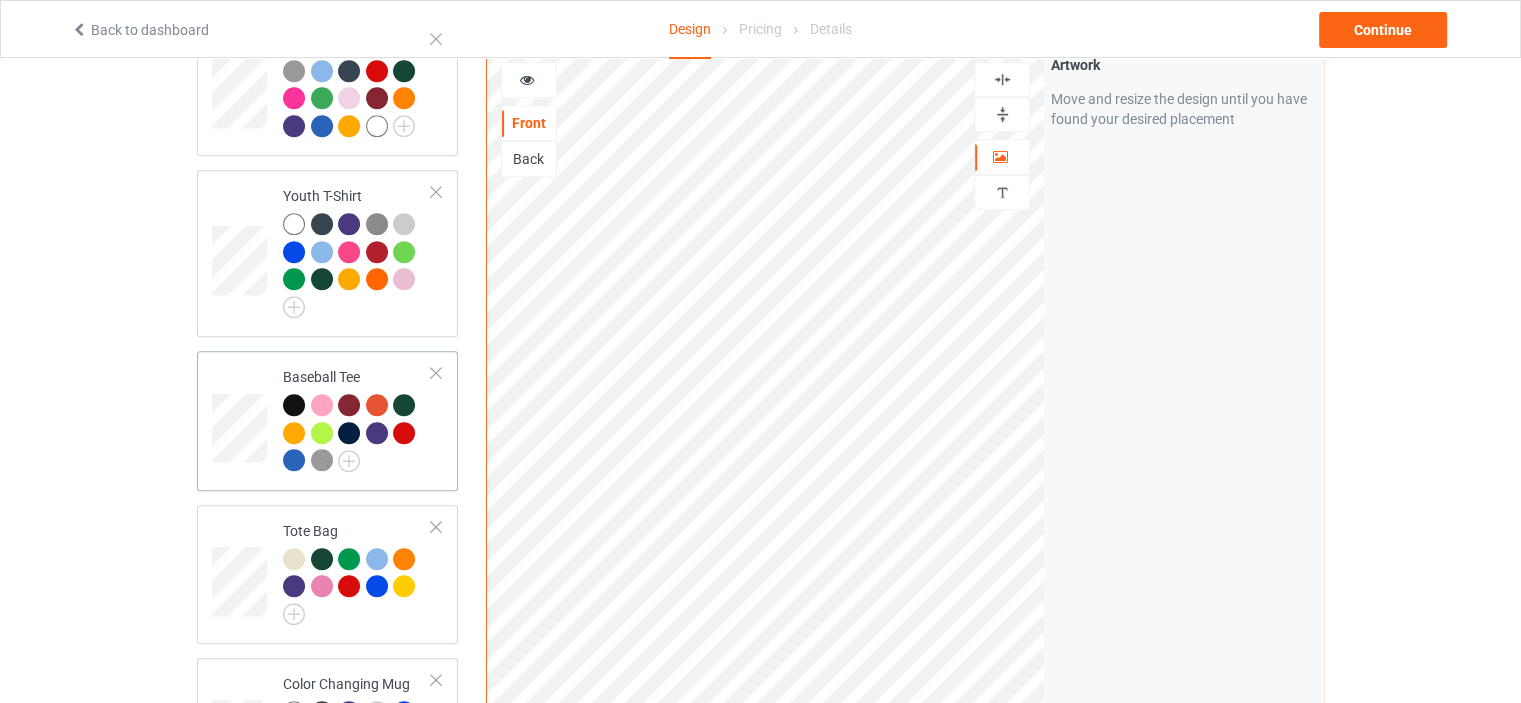 scroll, scrollTop: 1782, scrollLeft: 0, axis: vertical 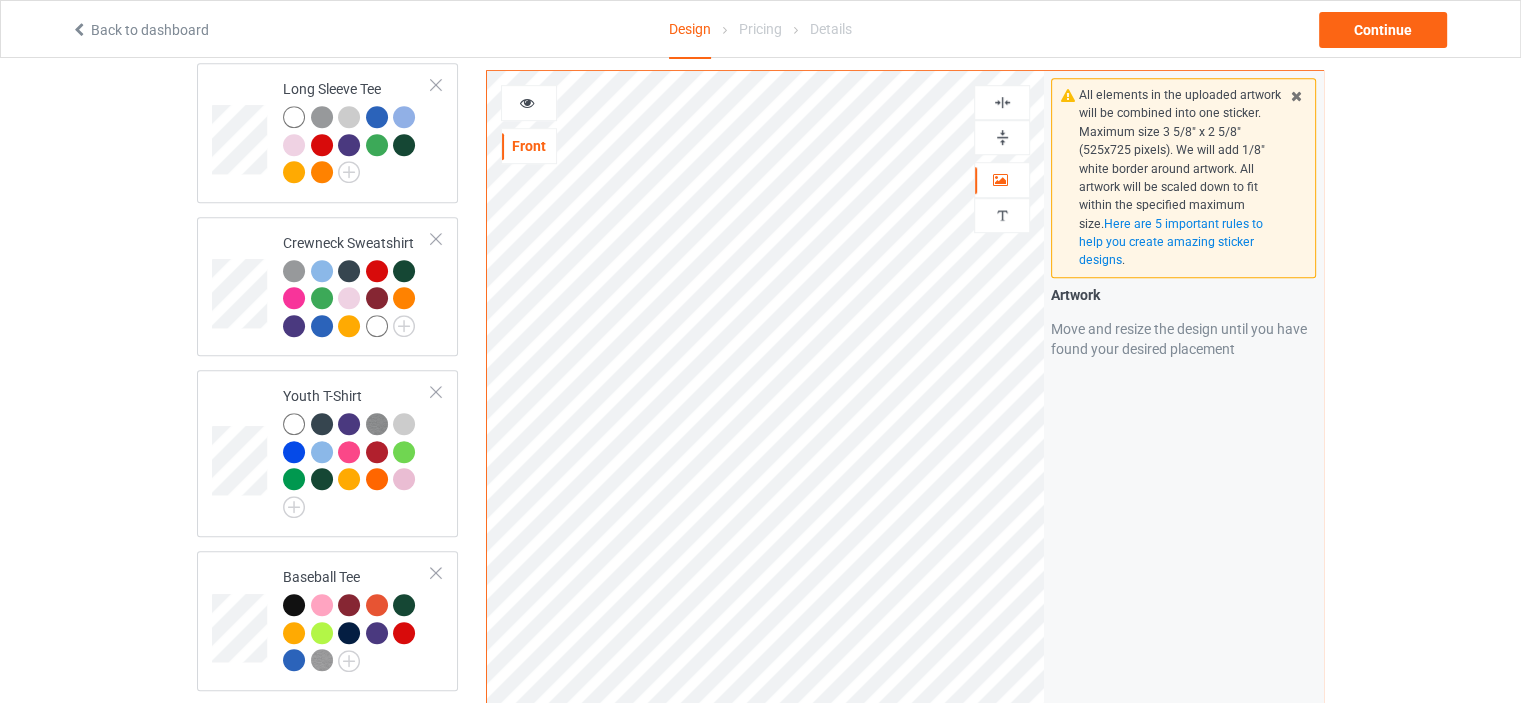 click at bounding box center [1002, 102] 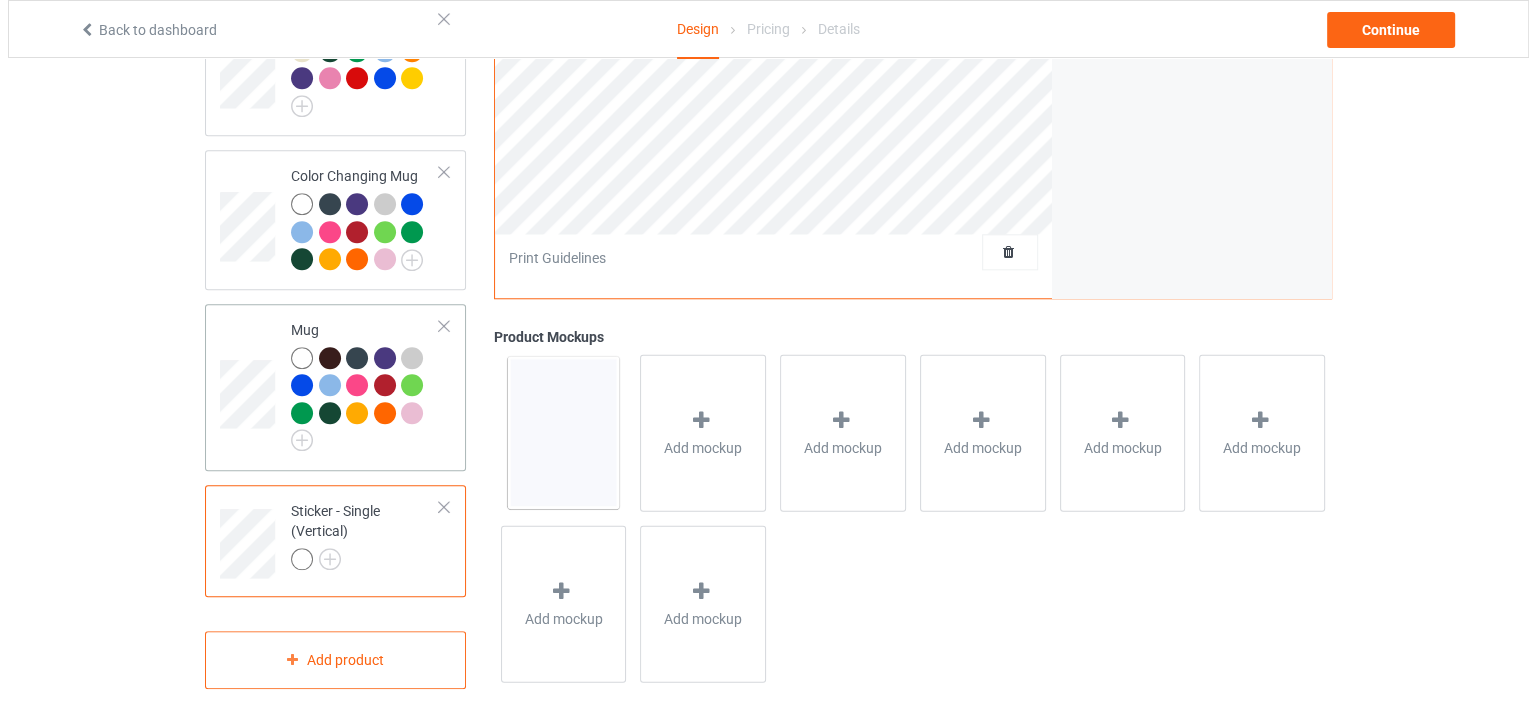 scroll, scrollTop: 1791, scrollLeft: 0, axis: vertical 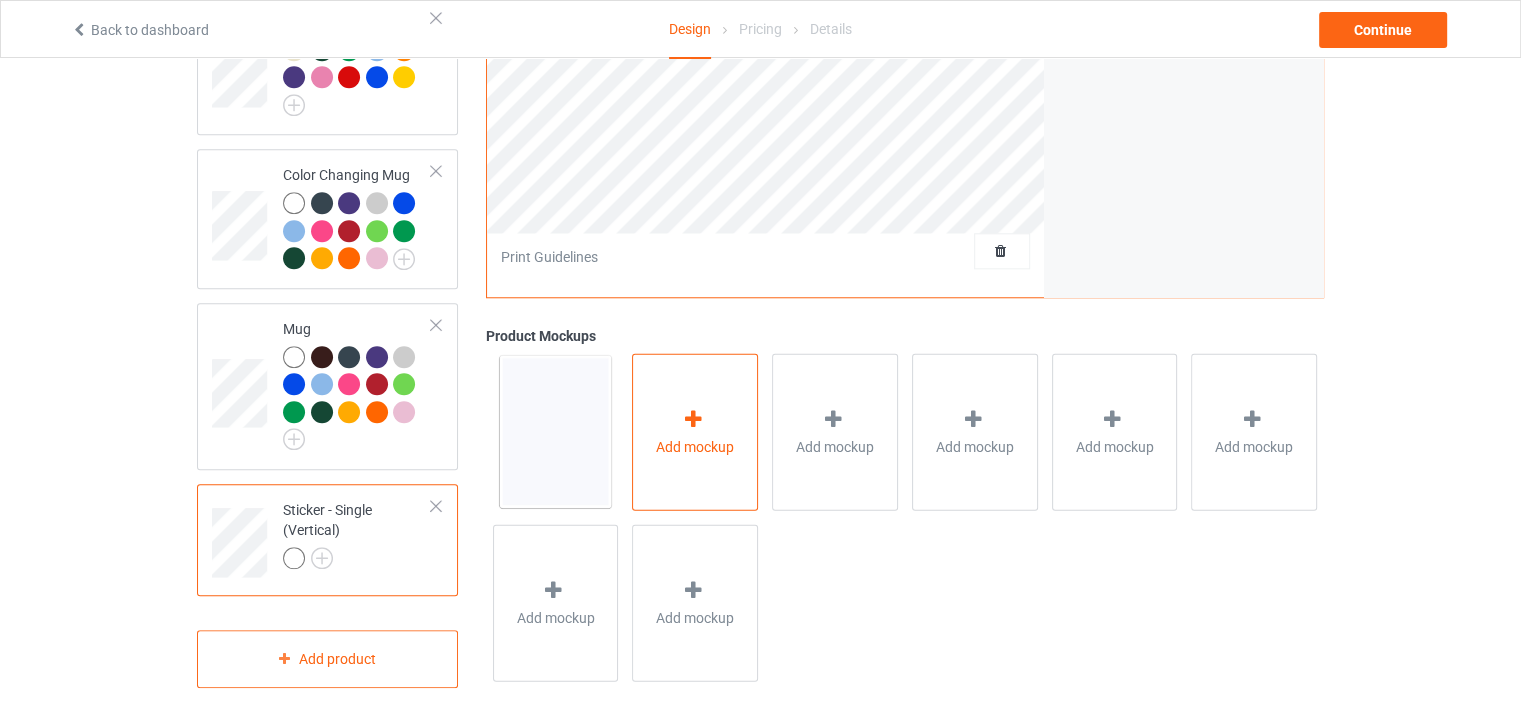 click on "Add mockup" at bounding box center [695, 431] 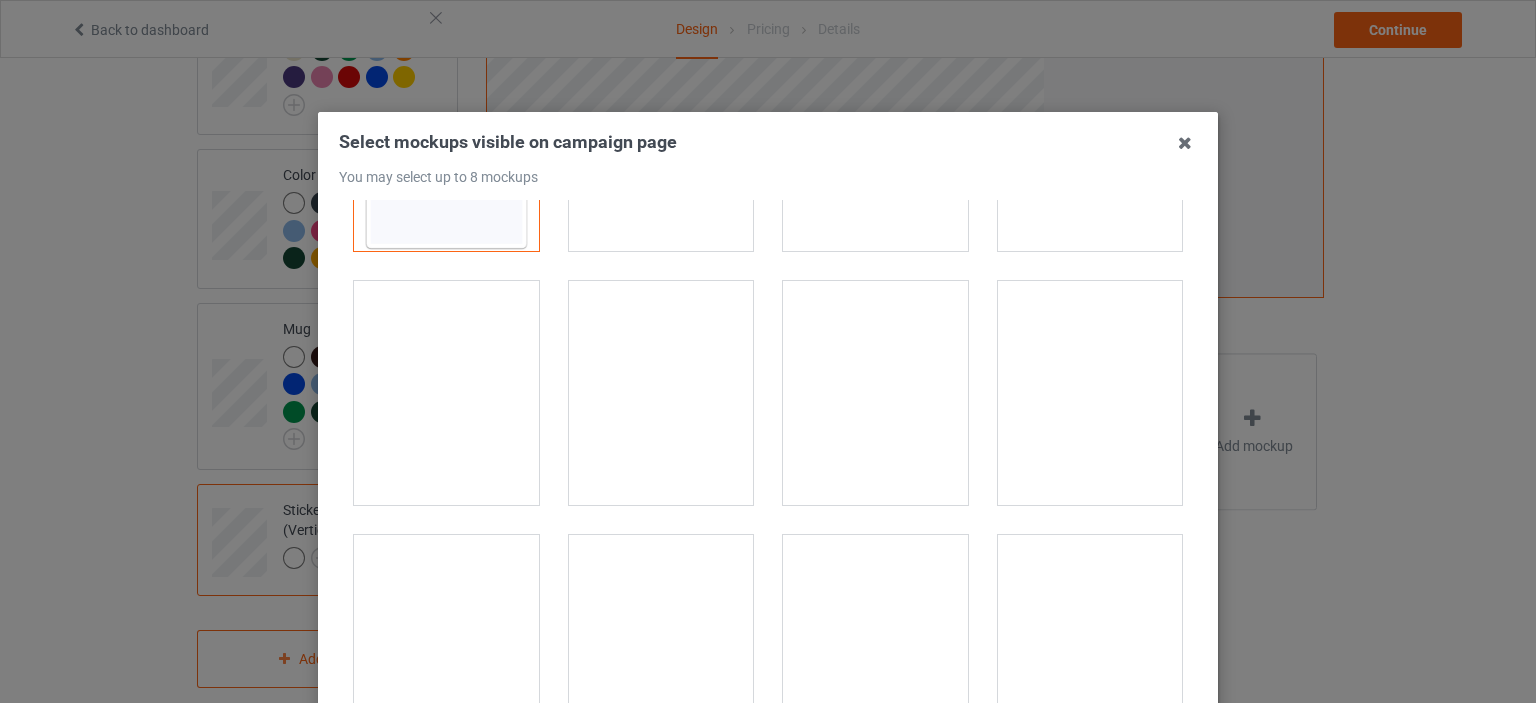 scroll, scrollTop: 200, scrollLeft: 0, axis: vertical 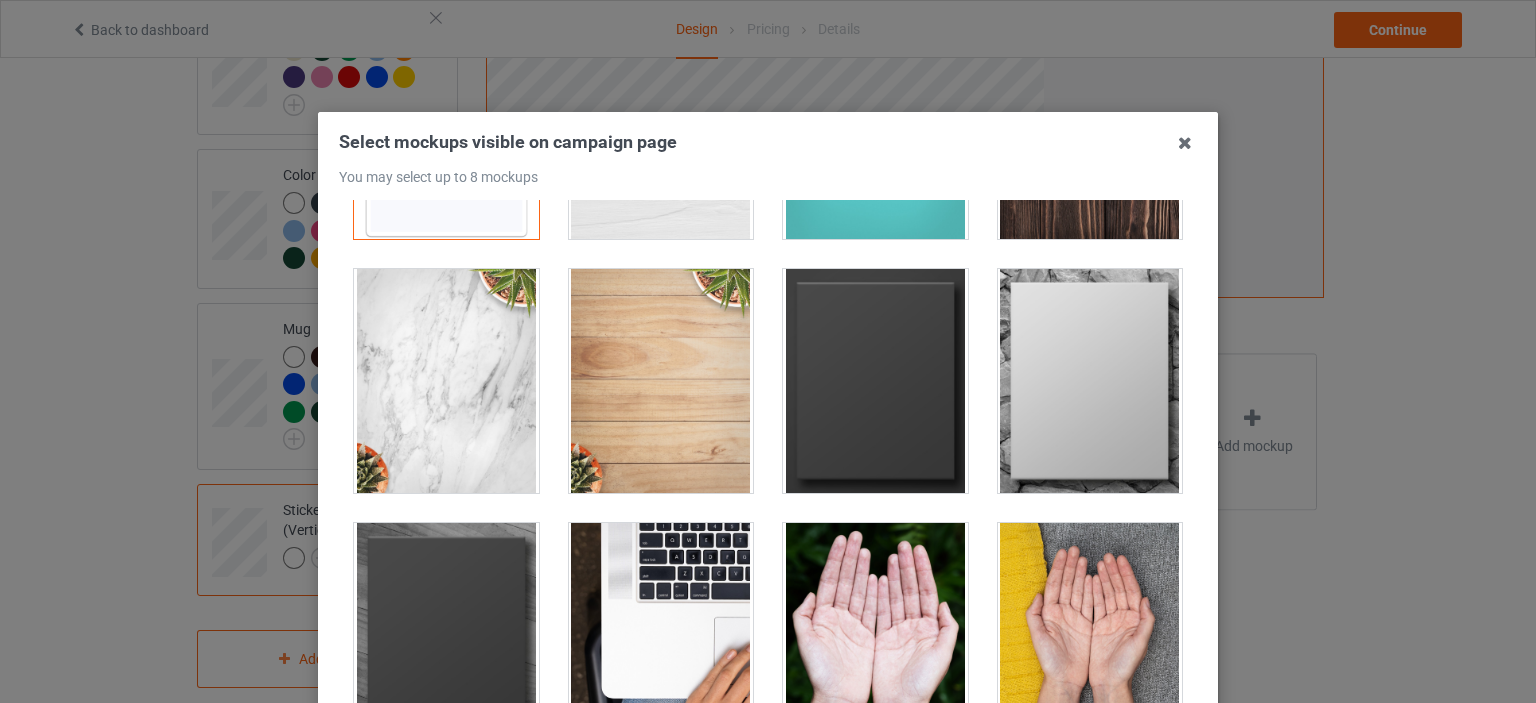 click at bounding box center [1090, 381] 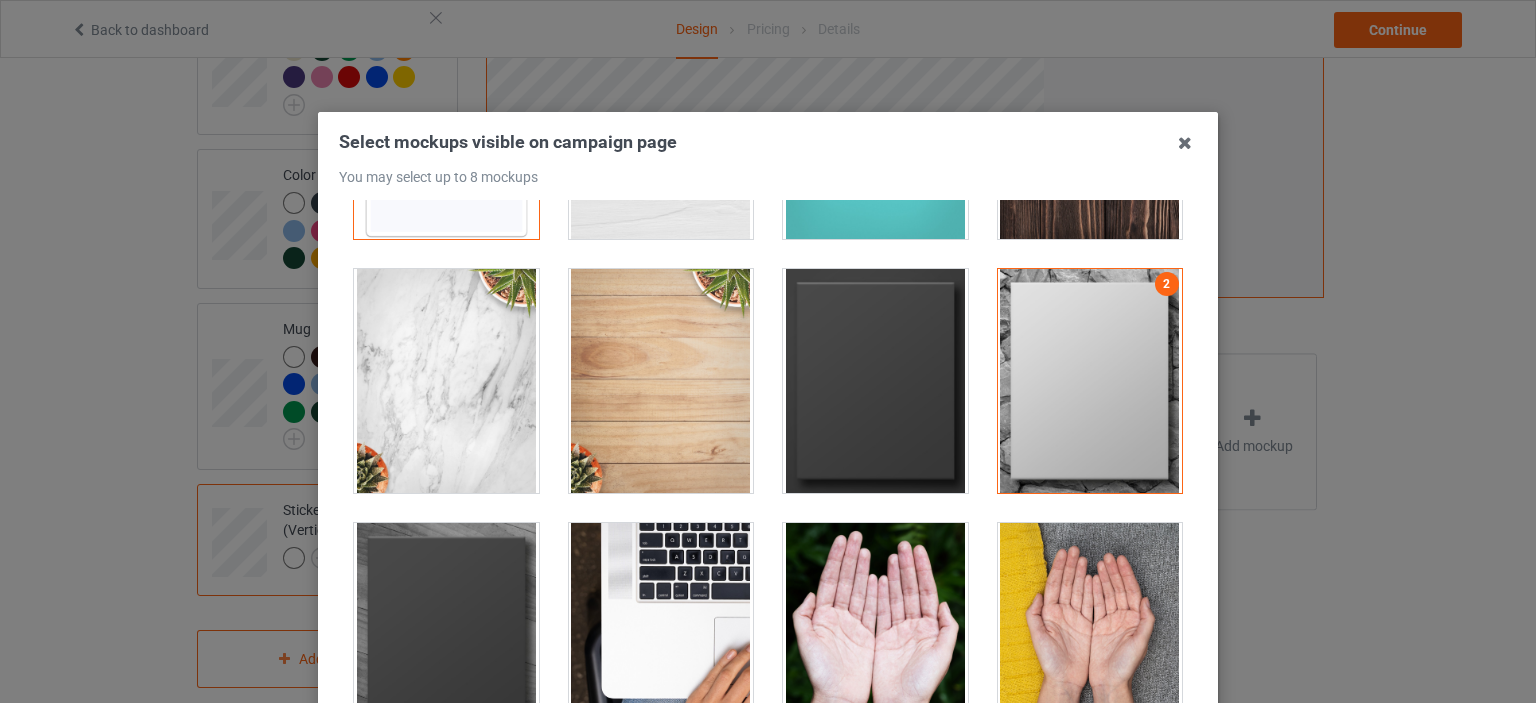 click at bounding box center (661, 635) 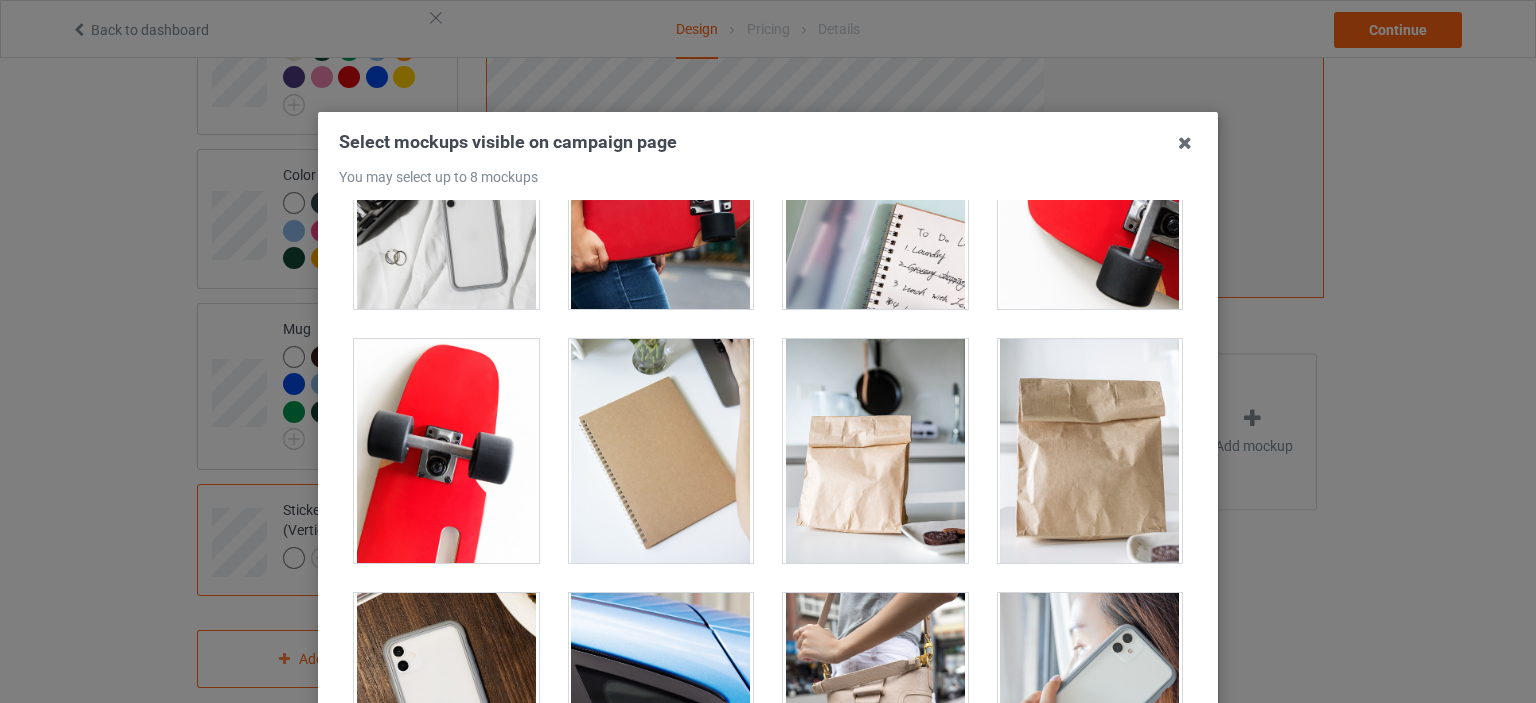 scroll, scrollTop: 1700, scrollLeft: 0, axis: vertical 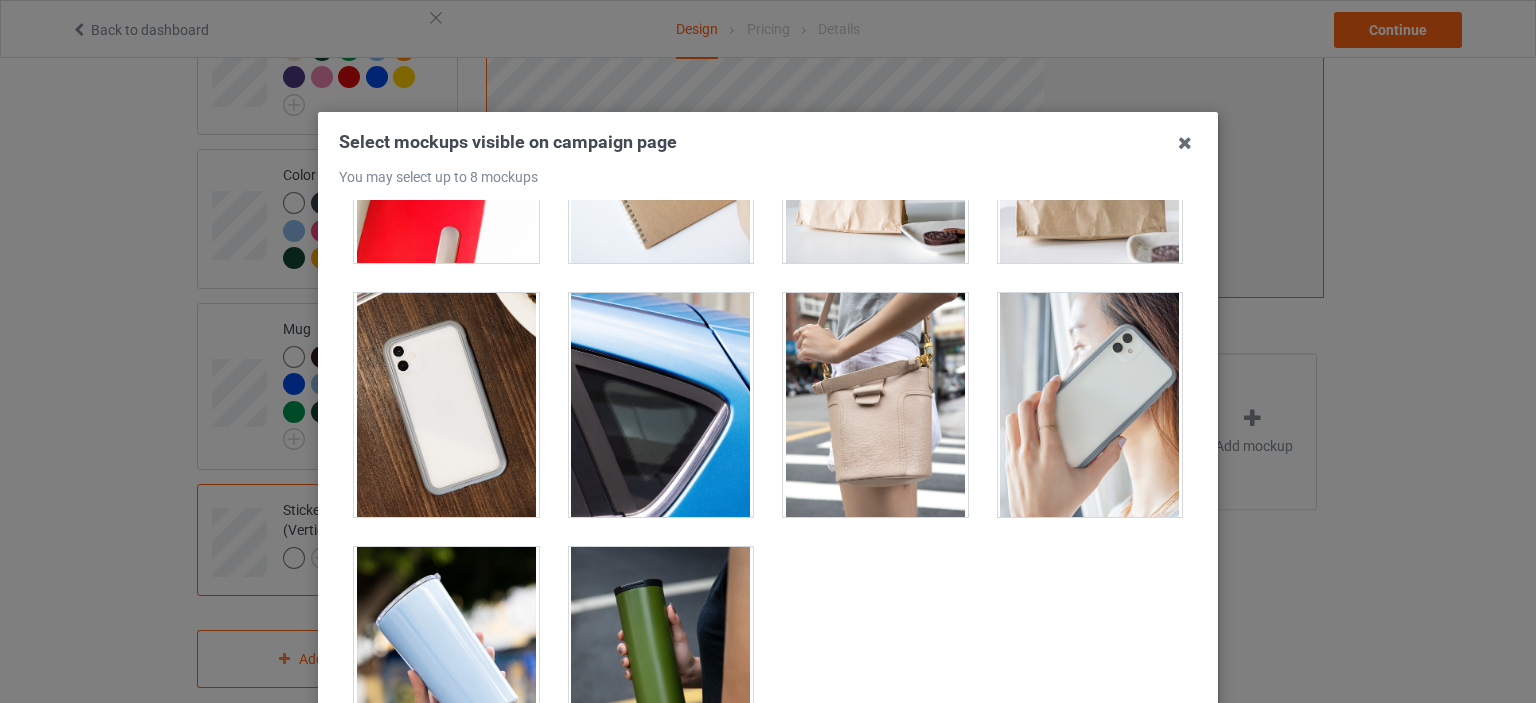 click at bounding box center [875, 405] 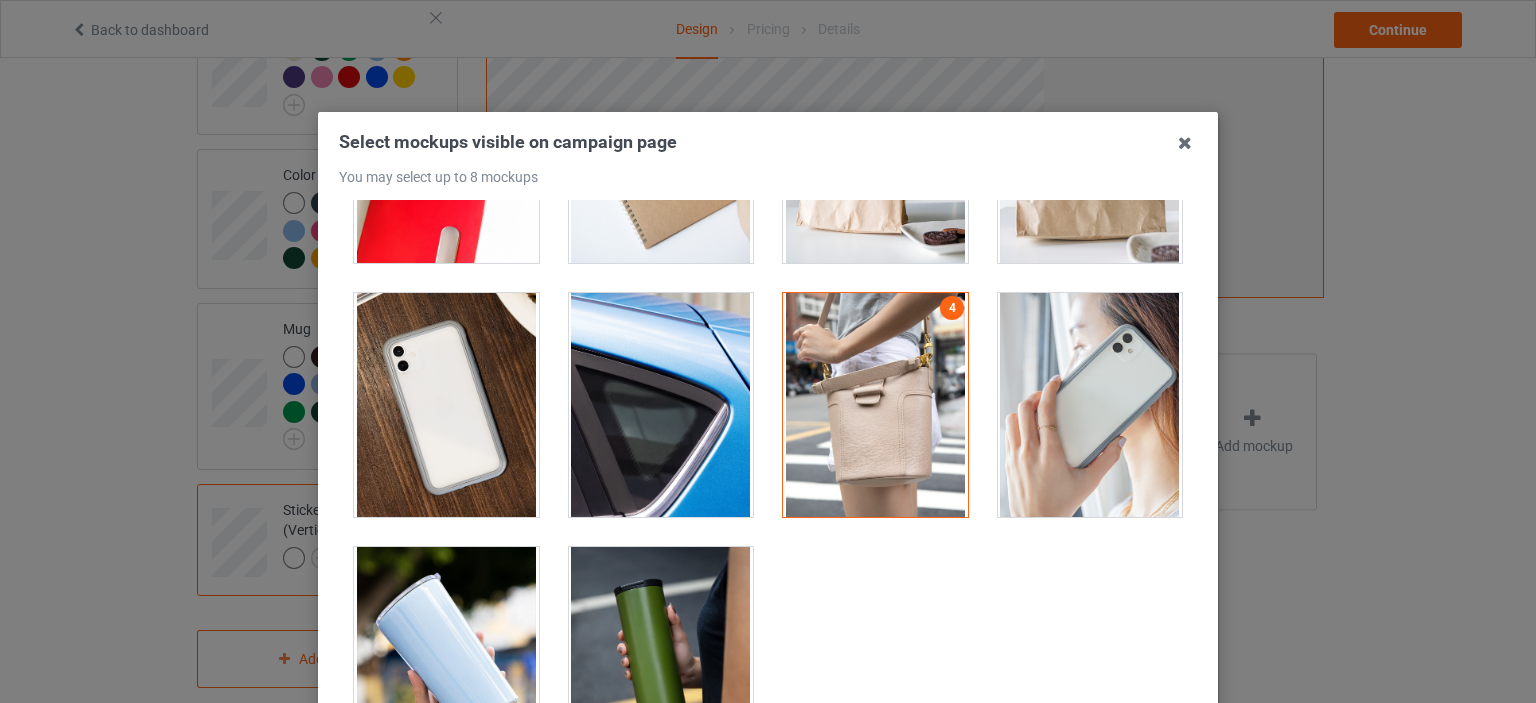click at bounding box center [1090, 405] 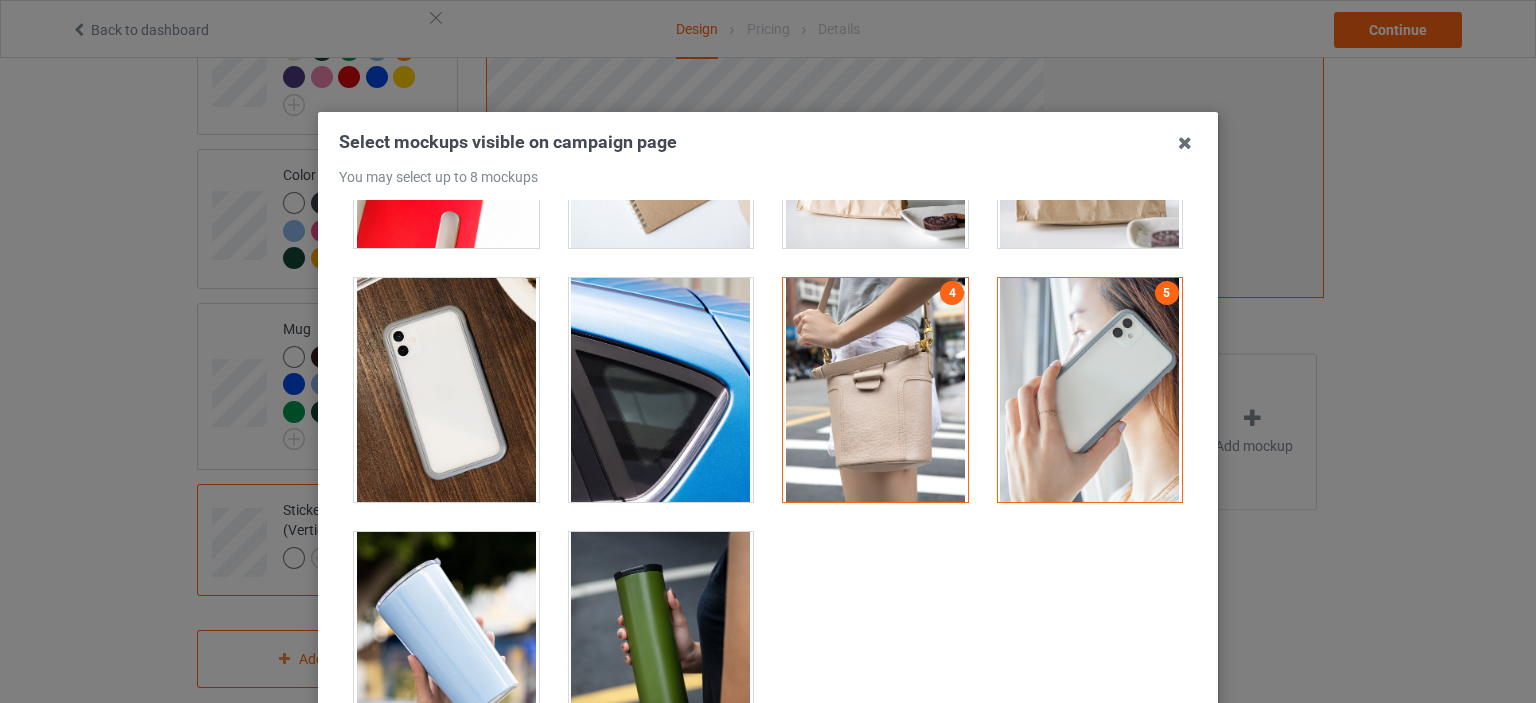 scroll, scrollTop: 1719, scrollLeft: 0, axis: vertical 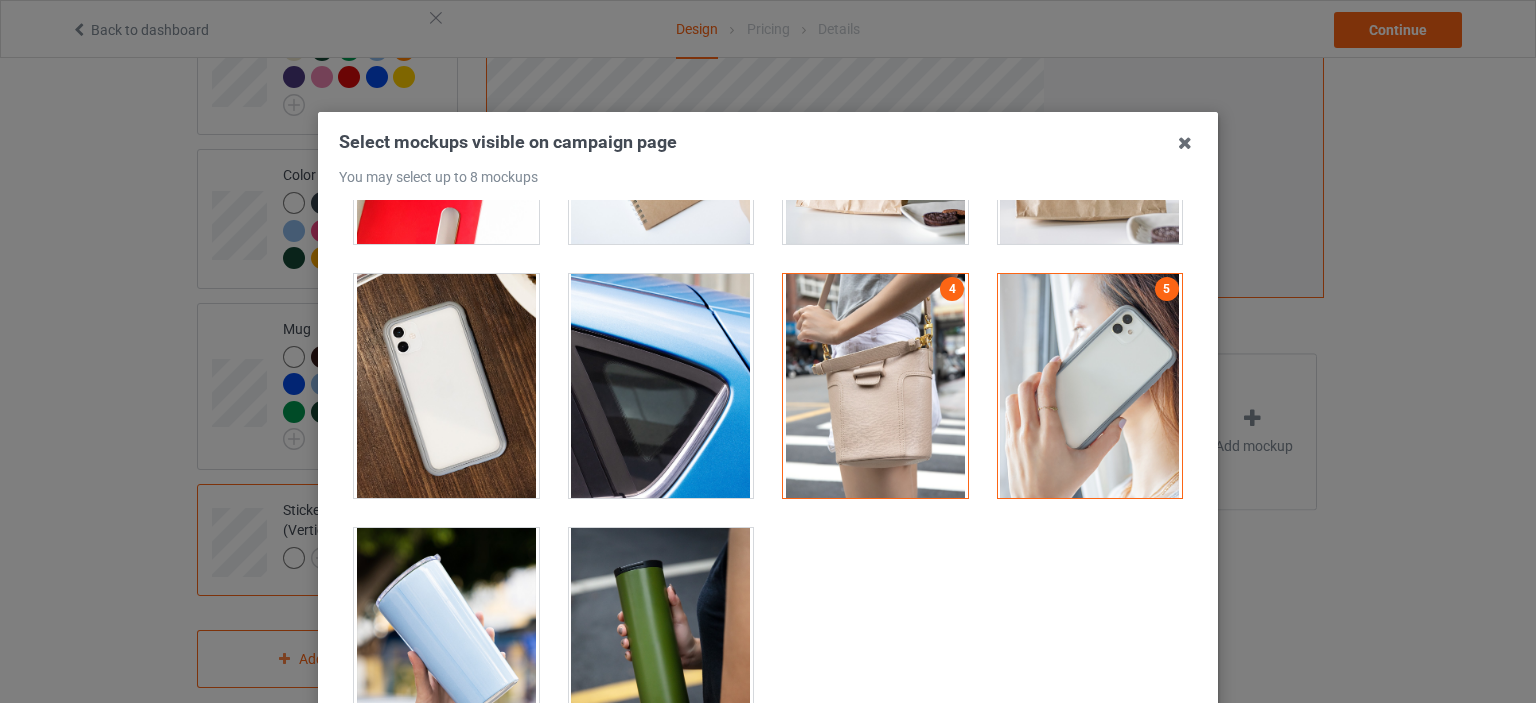 drag, startPoint x: 636, startPoint y: 603, endPoint x: 480, endPoint y: 603, distance: 156 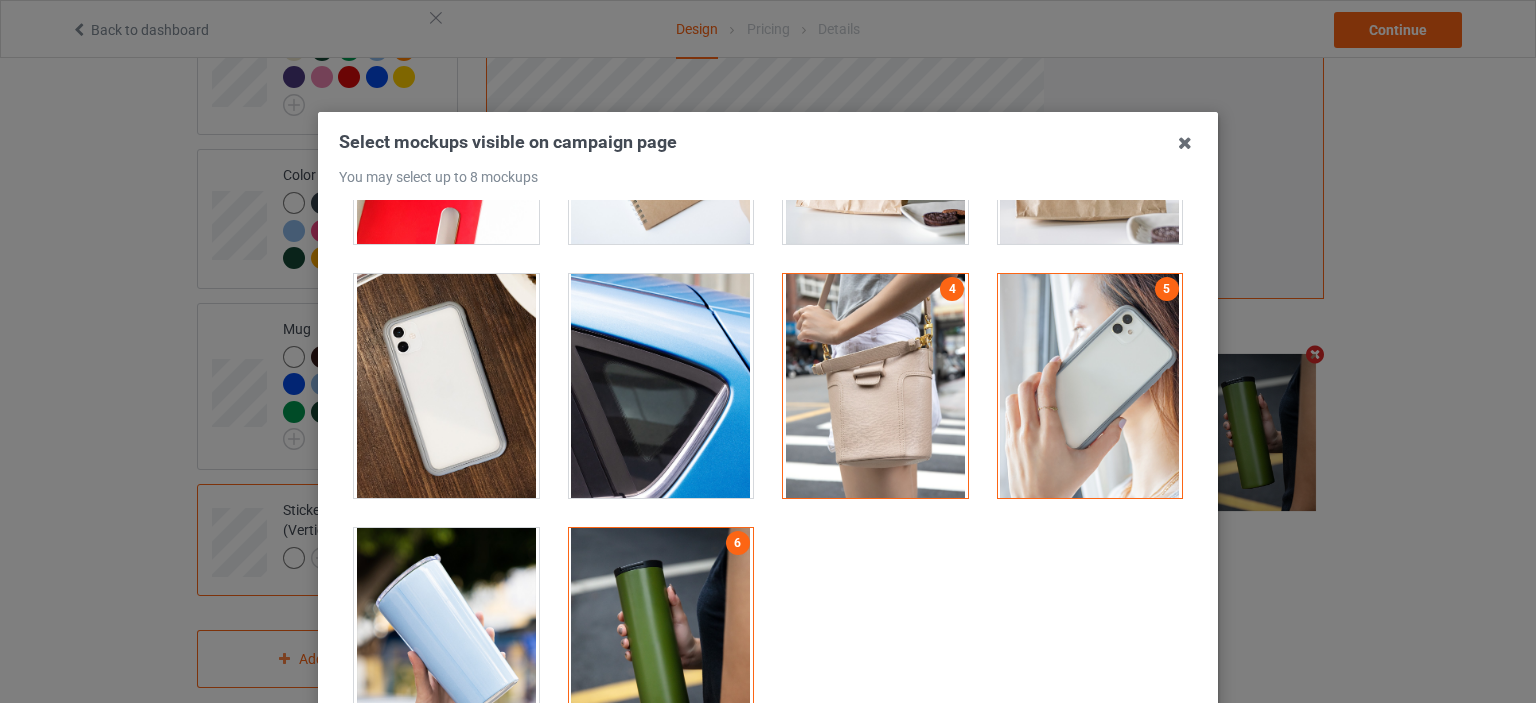 click at bounding box center (446, 640) 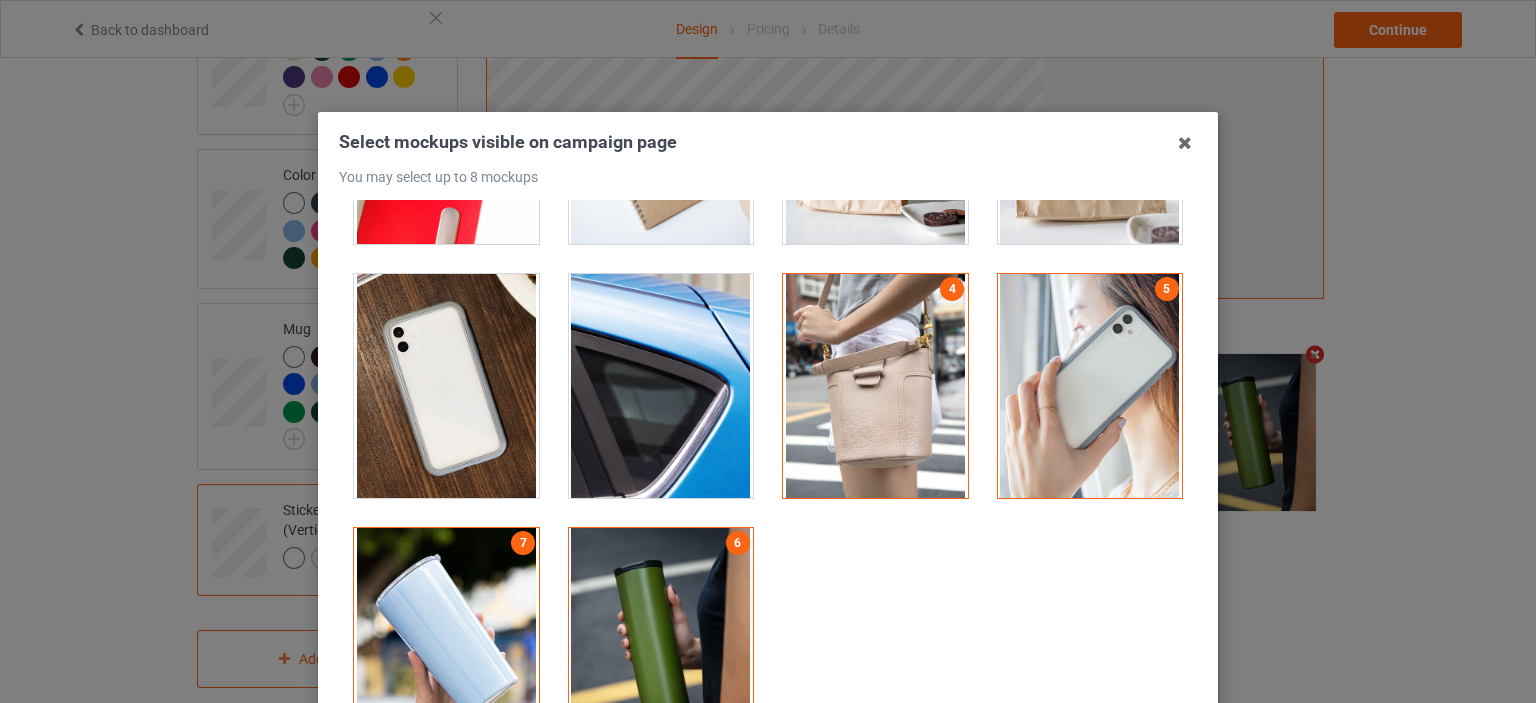click at bounding box center (661, 640) 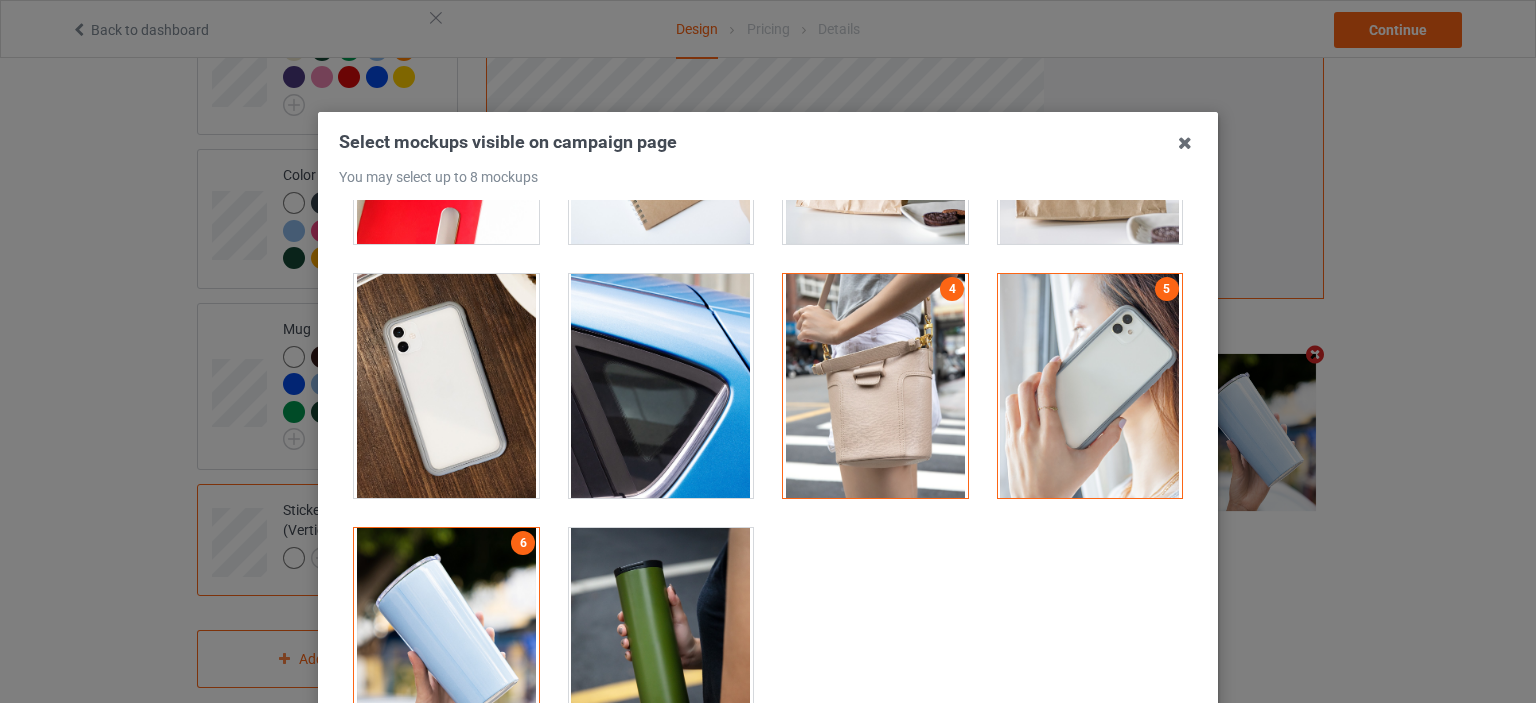 click at bounding box center [661, 386] 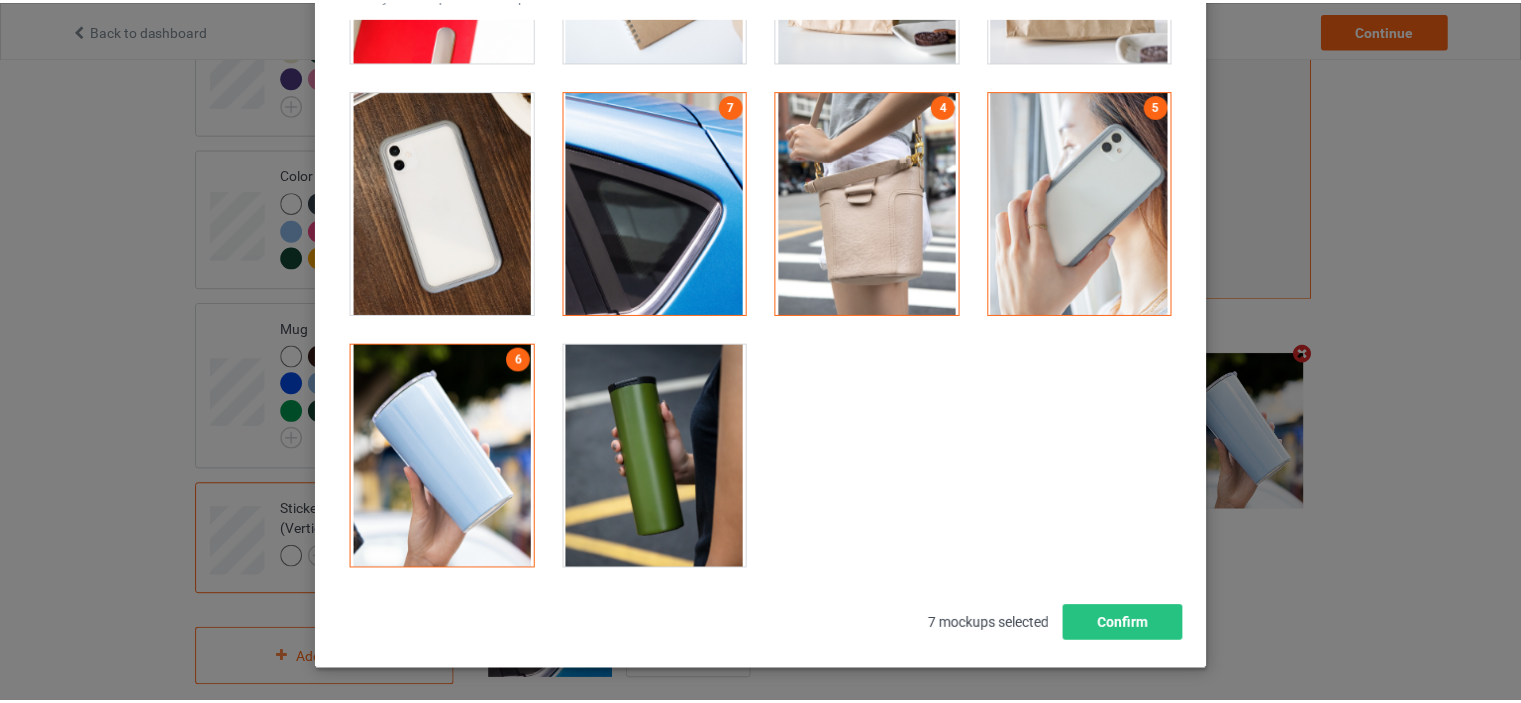 scroll, scrollTop: 263, scrollLeft: 0, axis: vertical 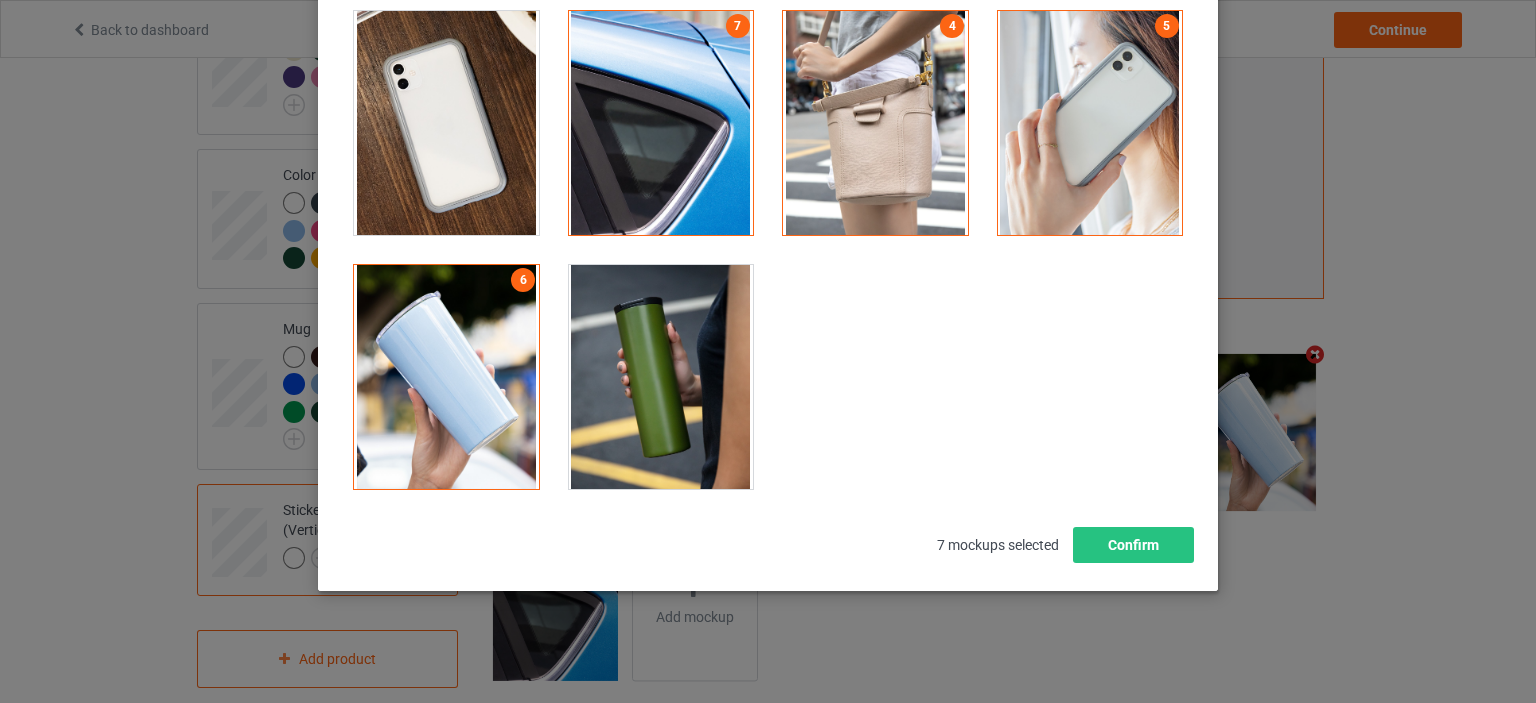 click at bounding box center [661, 377] 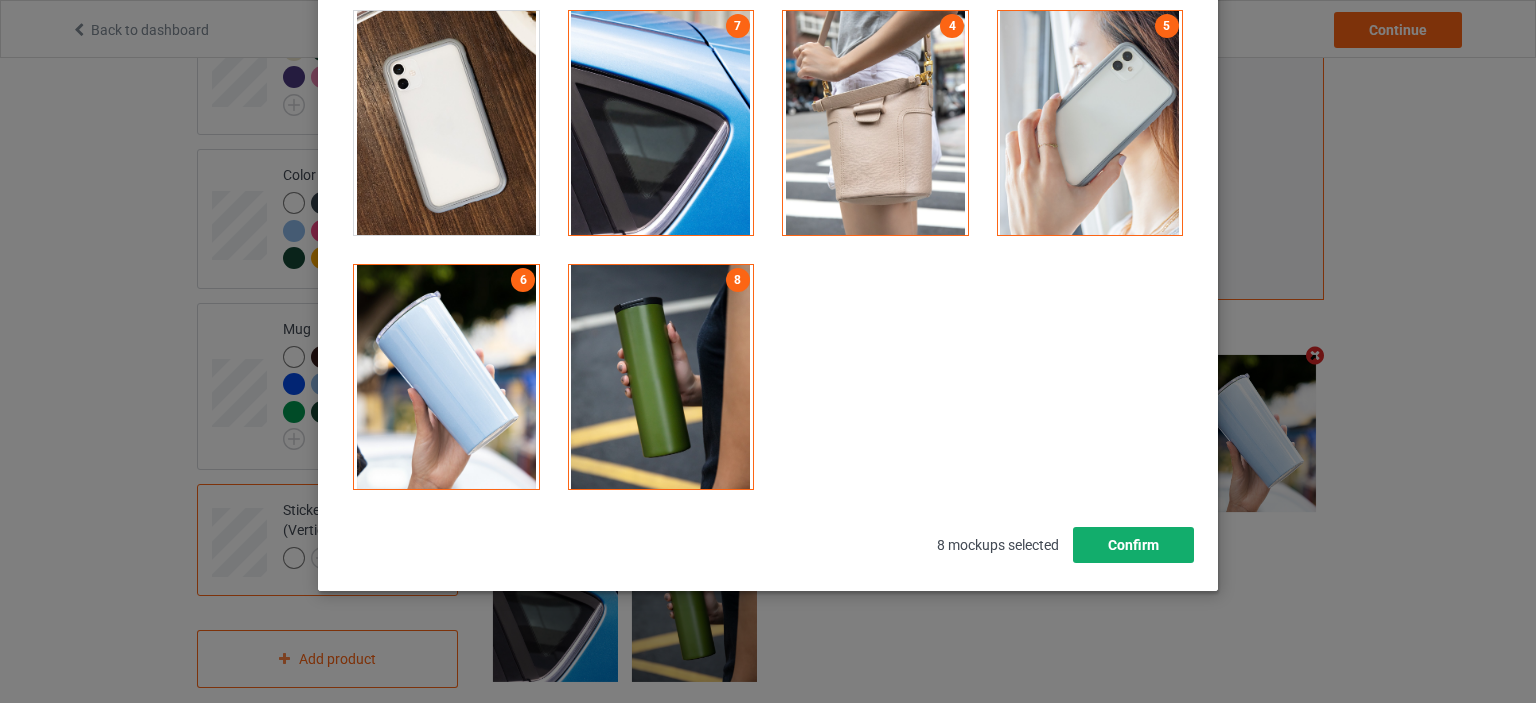 click on "Confirm" at bounding box center [1133, 545] 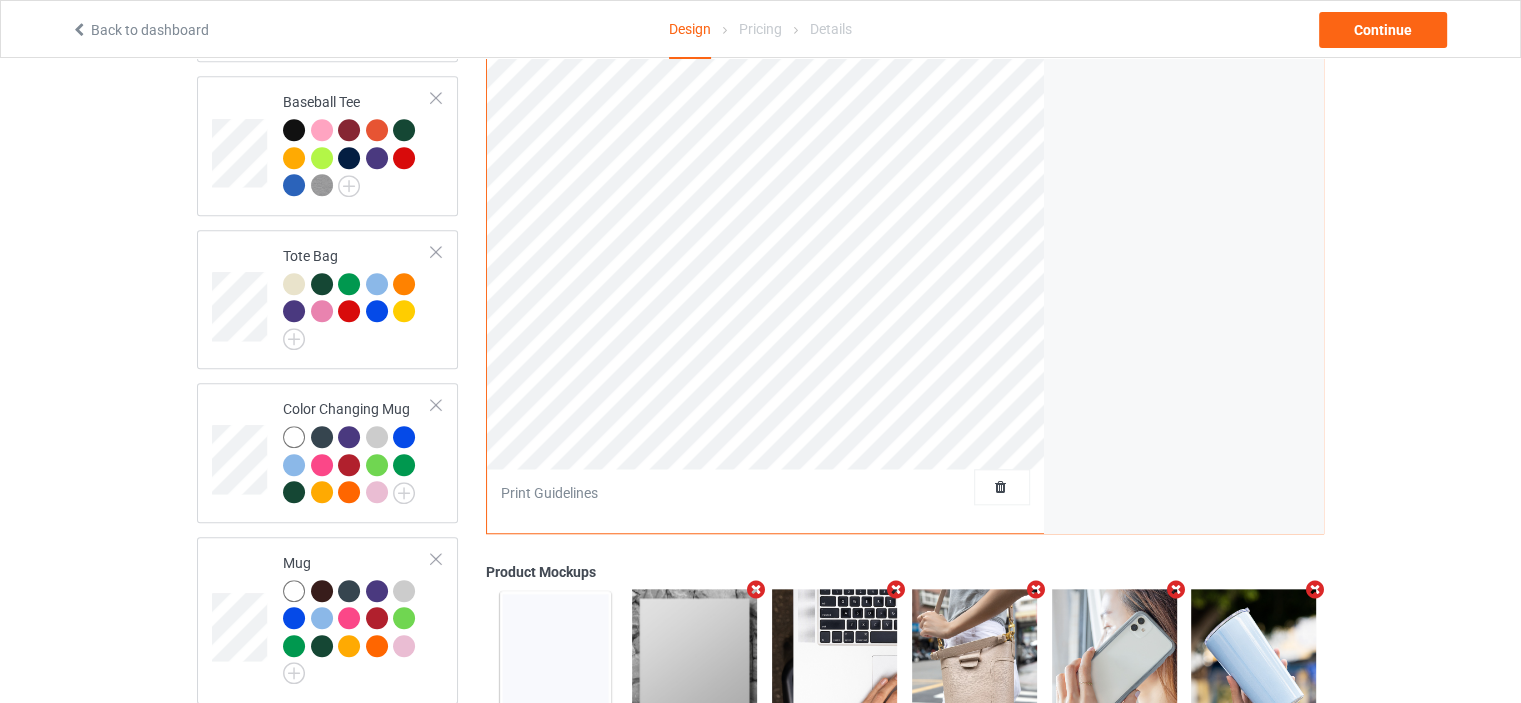 scroll, scrollTop: 1691, scrollLeft: 0, axis: vertical 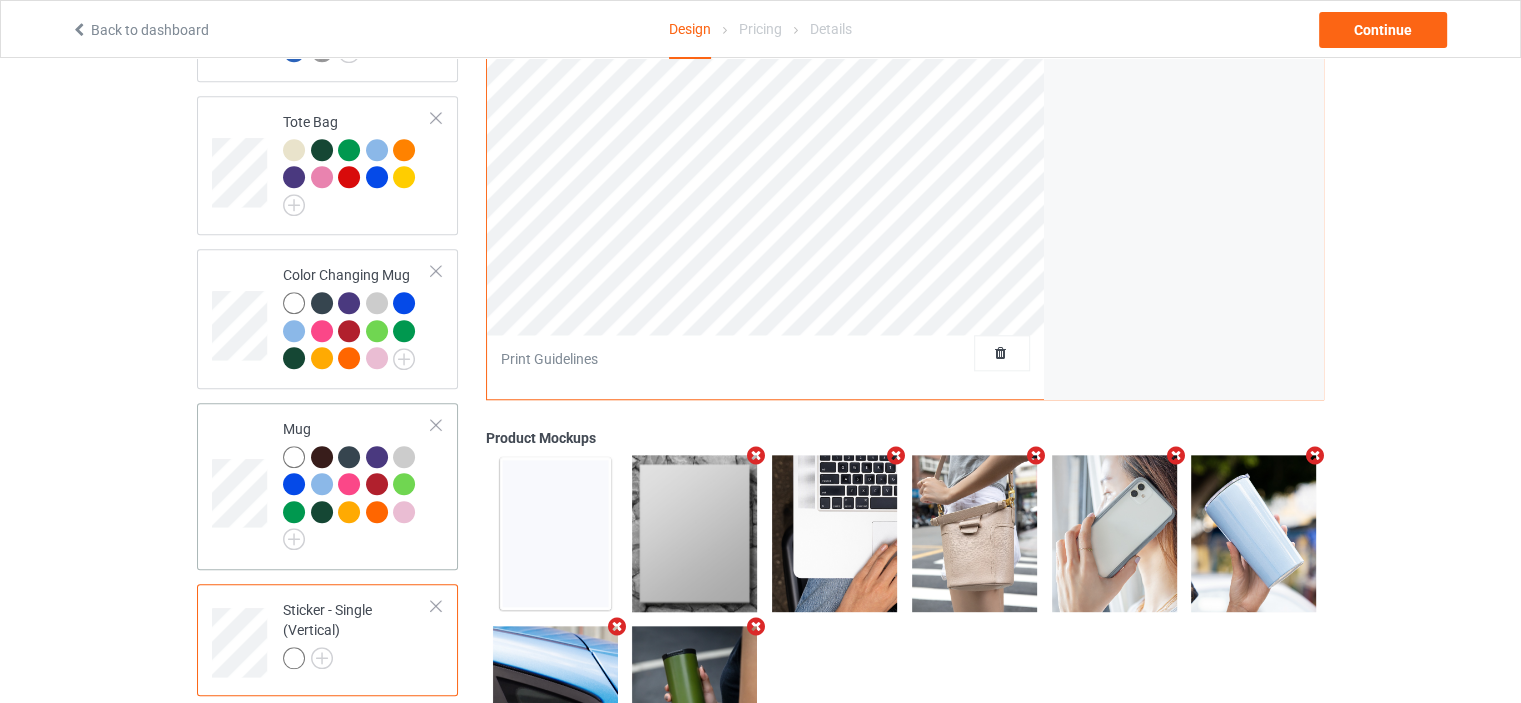 click at bounding box center (294, 457) 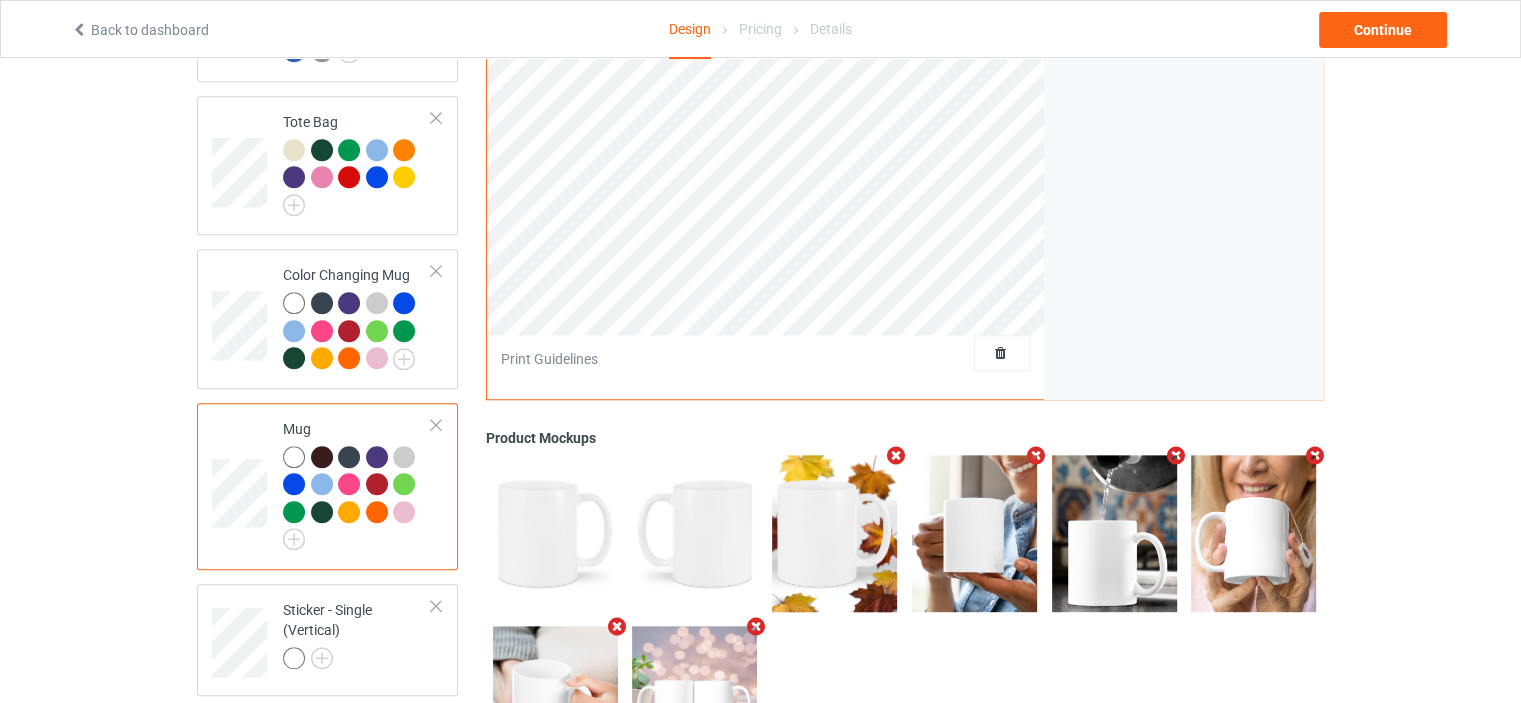 scroll, scrollTop: 1191, scrollLeft: 0, axis: vertical 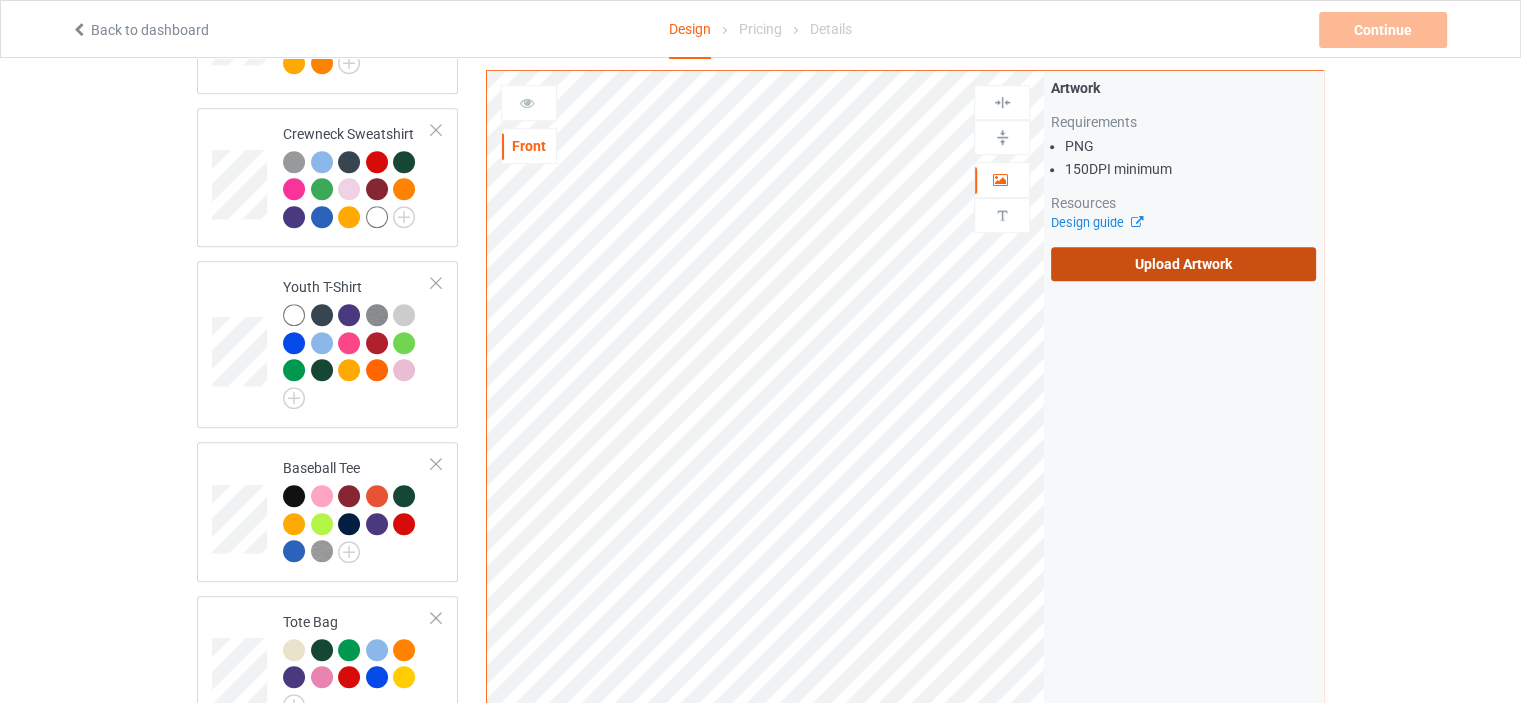 click on "Upload Artwork" at bounding box center (1183, 264) 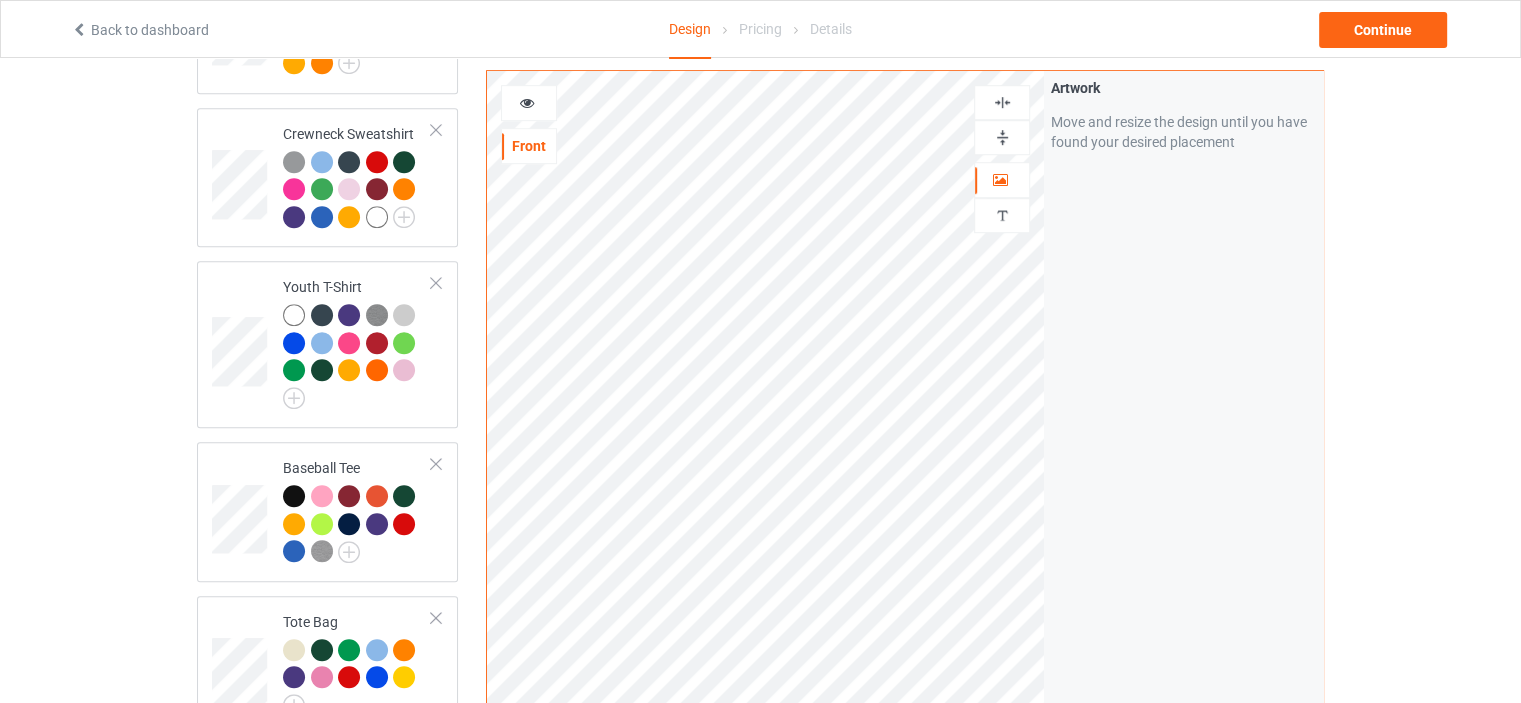 click at bounding box center [1002, 102] 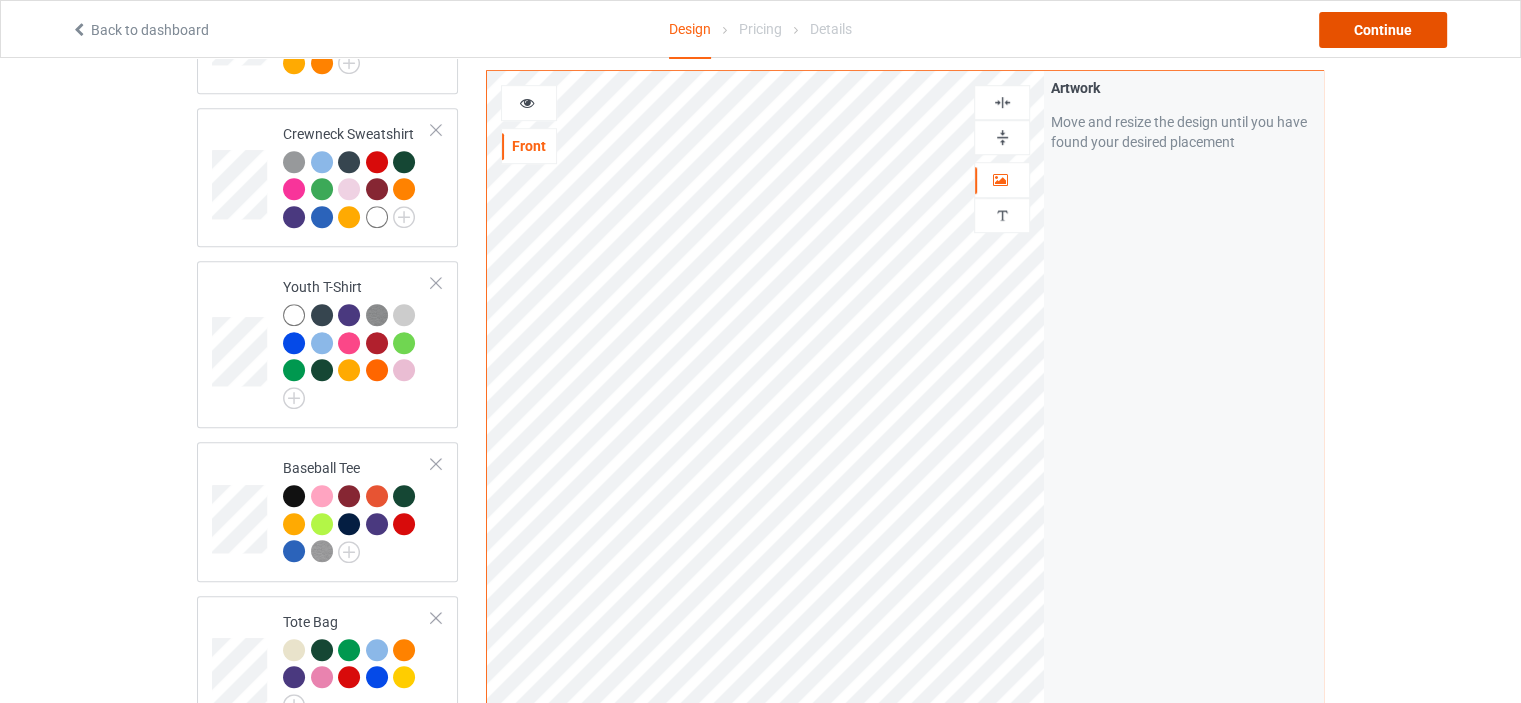 click on "Continue" at bounding box center [1383, 30] 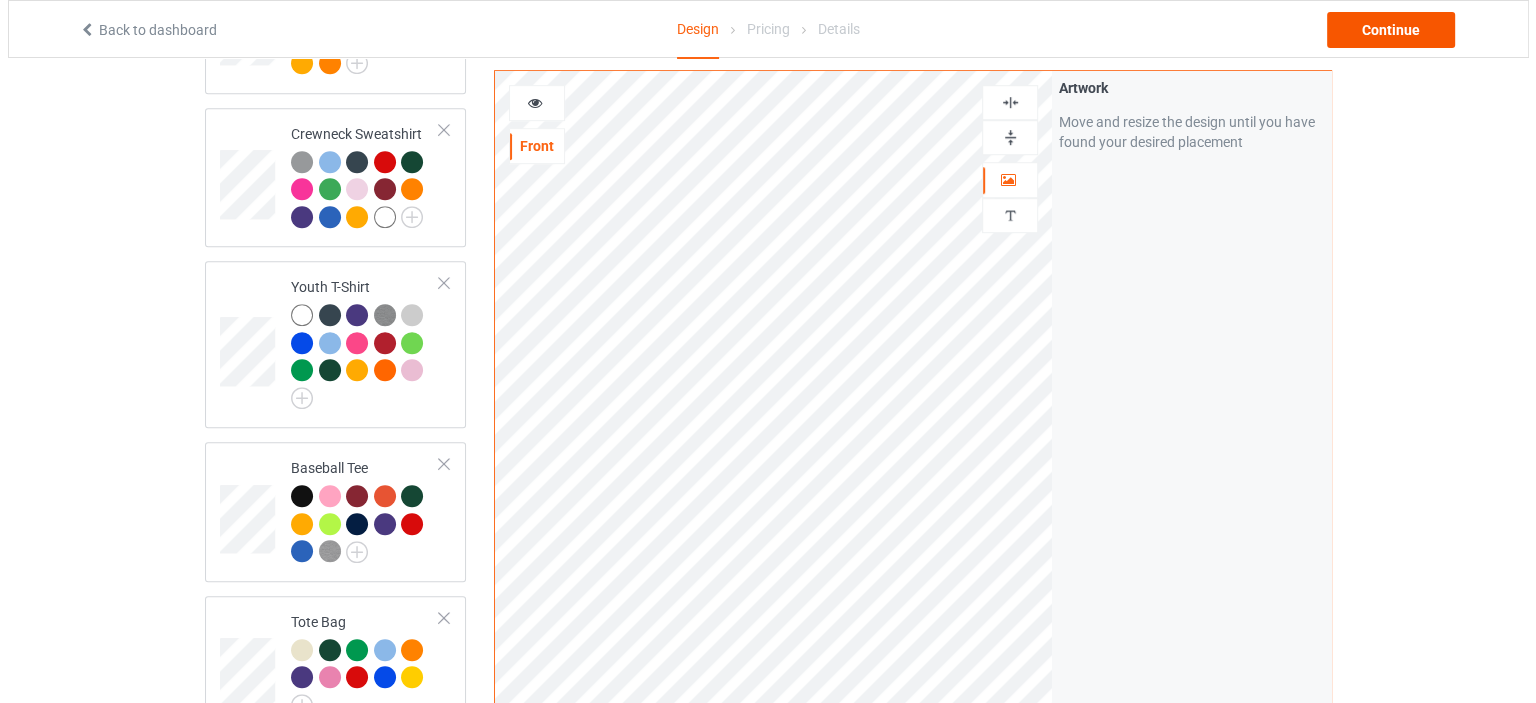 scroll, scrollTop: 0, scrollLeft: 0, axis: both 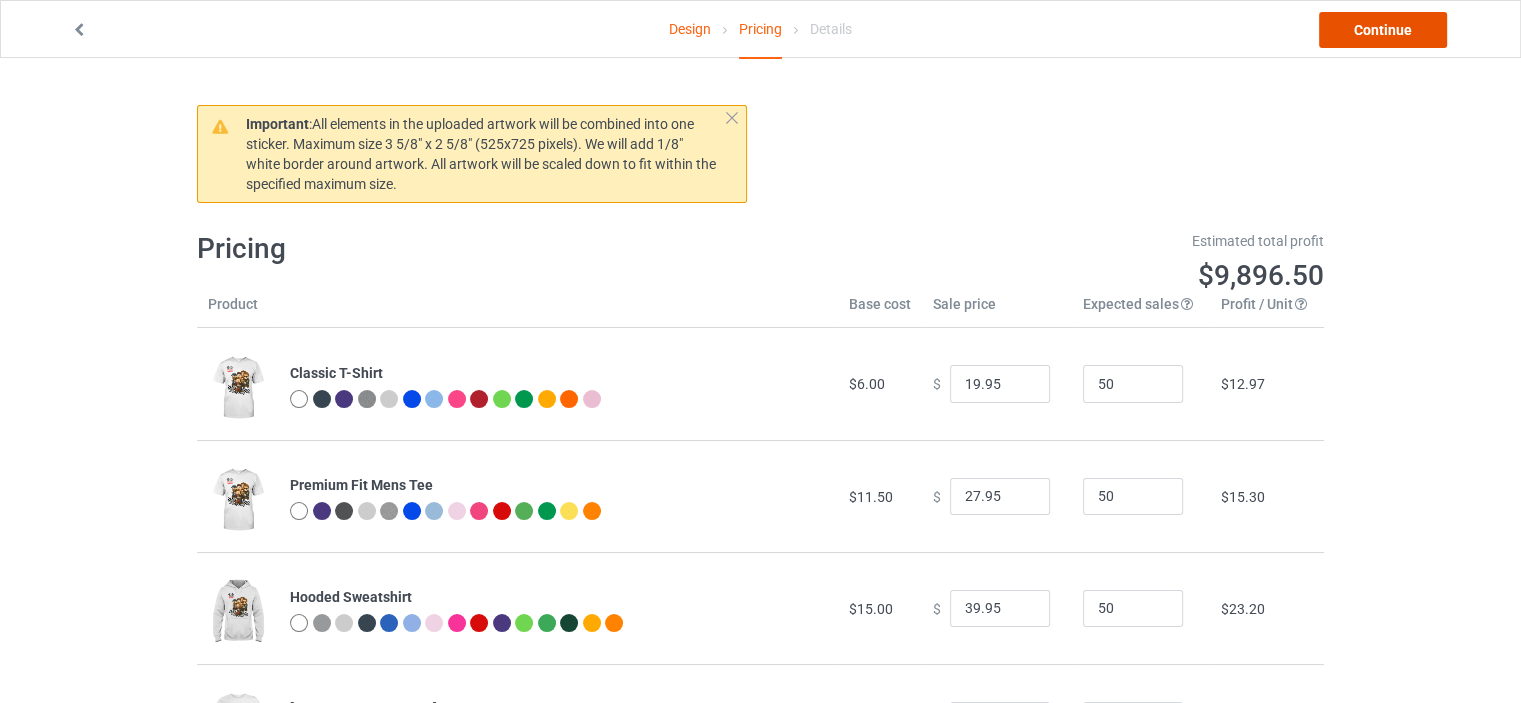 click on "Continue" at bounding box center [1383, 30] 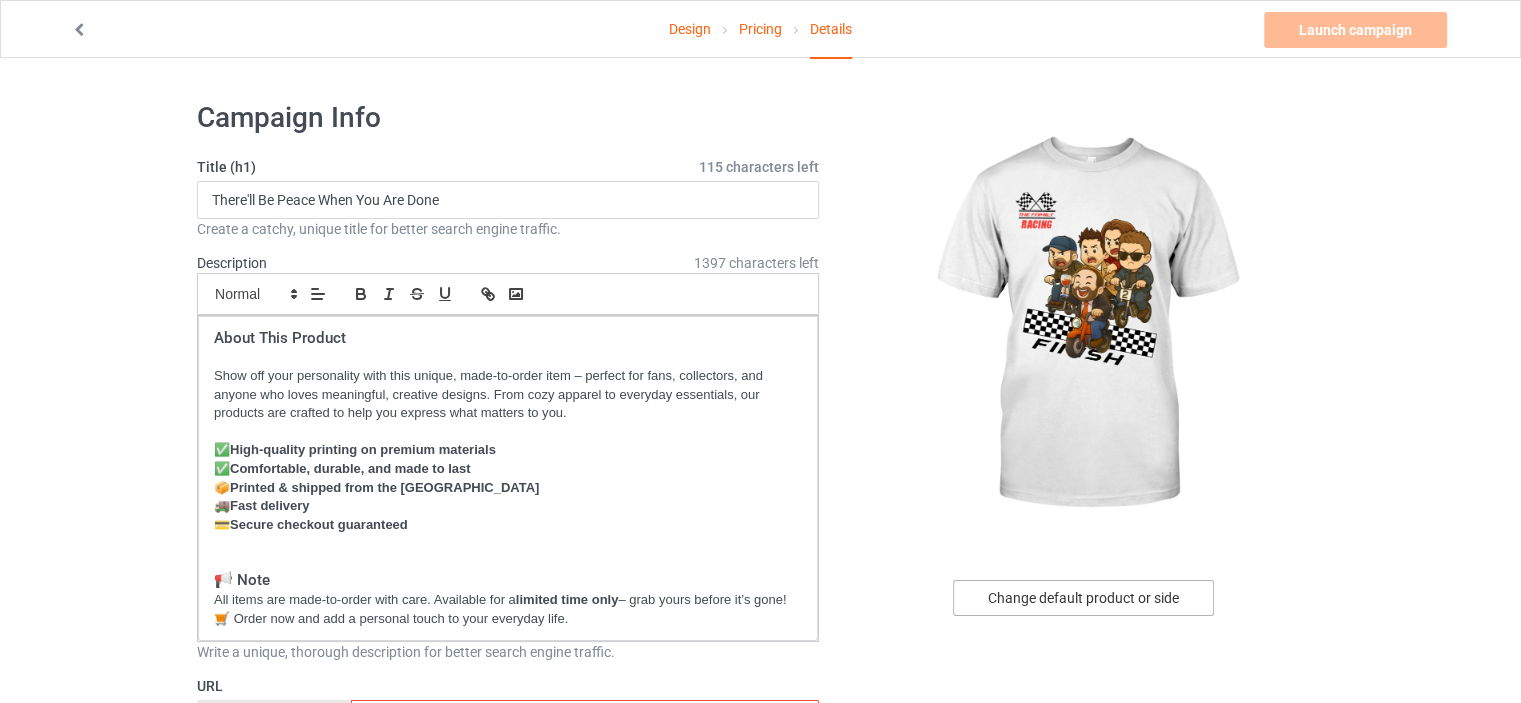 click on "Change default product or side" at bounding box center (1083, 598) 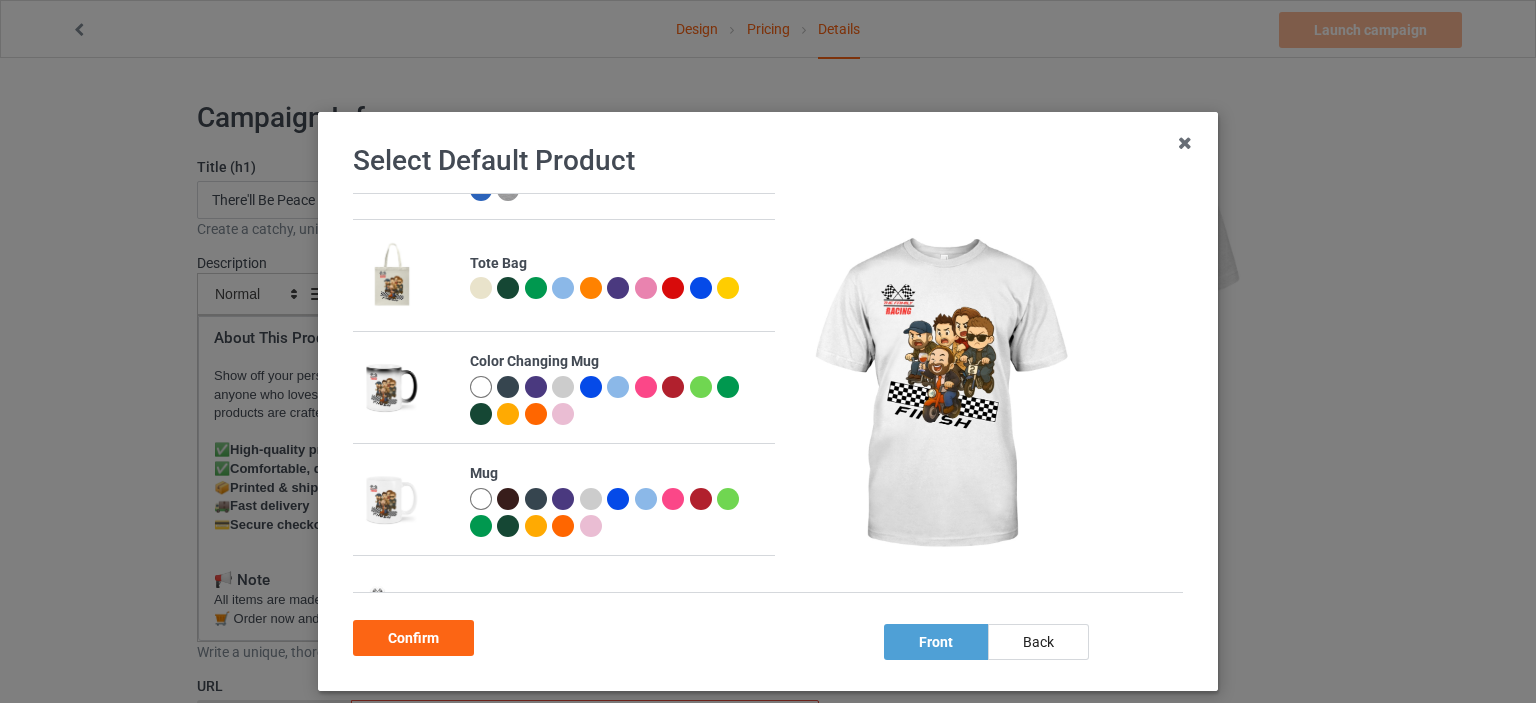 scroll, scrollTop: 1176, scrollLeft: 0, axis: vertical 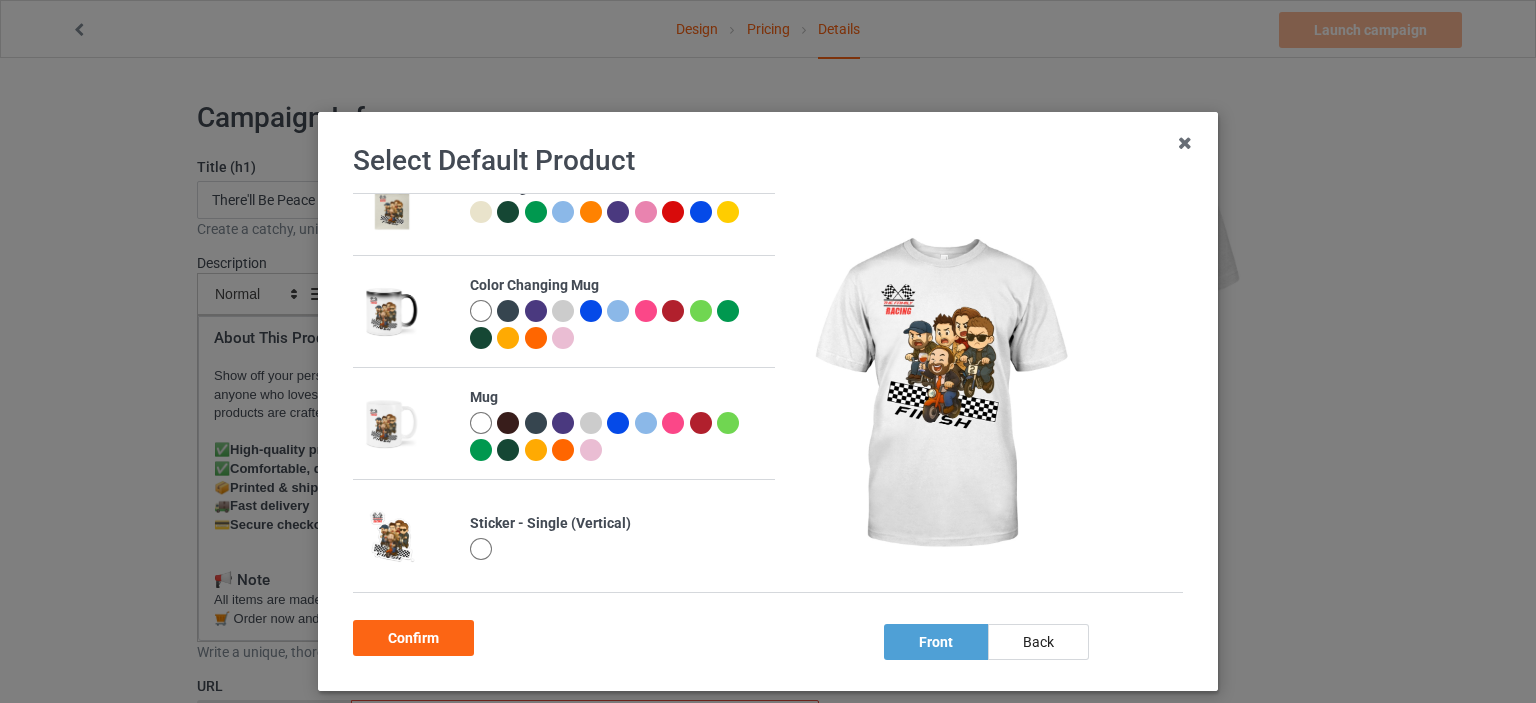 click at bounding box center (481, 423) 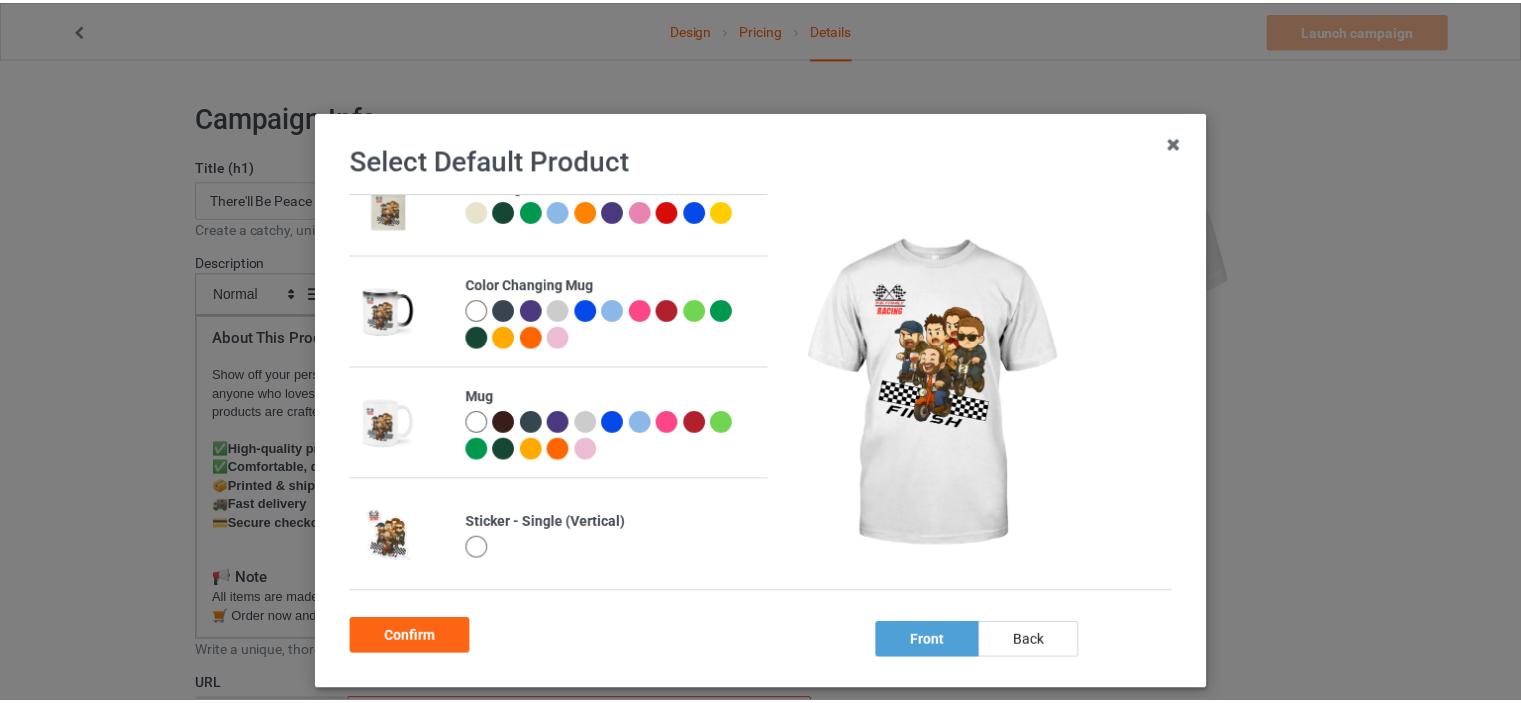 scroll, scrollTop: 1170, scrollLeft: 0, axis: vertical 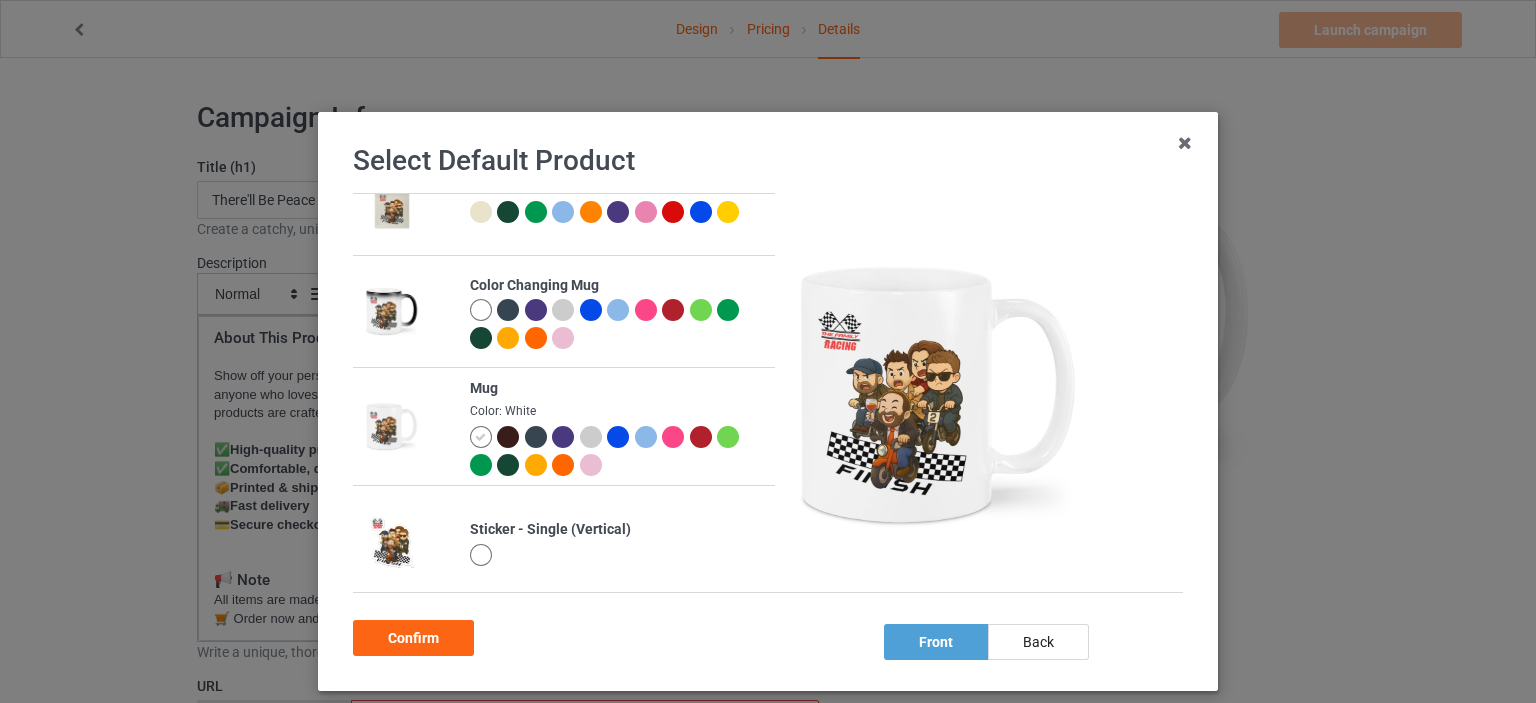 click on "Confirm" at bounding box center (413, 638) 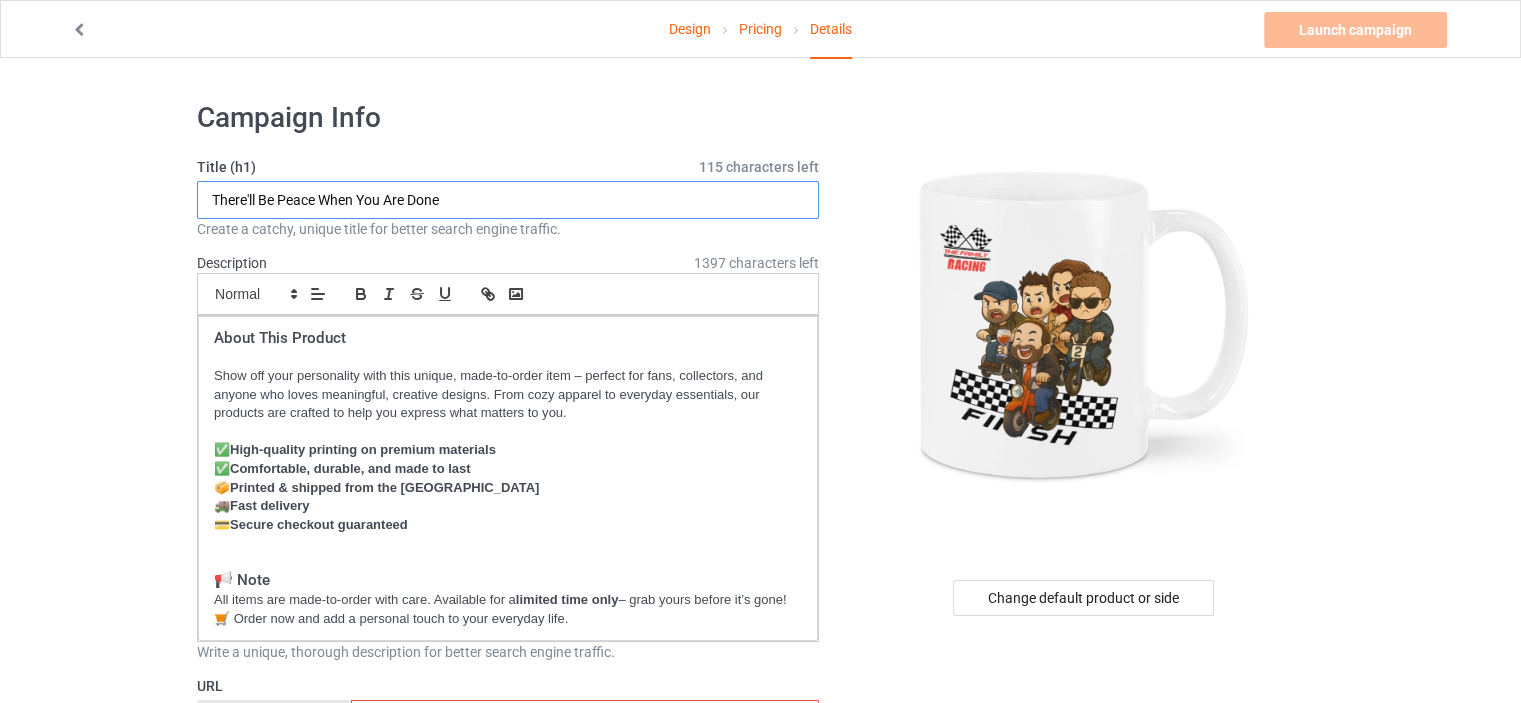 click on "There'll Be Peace When You Are Done" at bounding box center (508, 200) 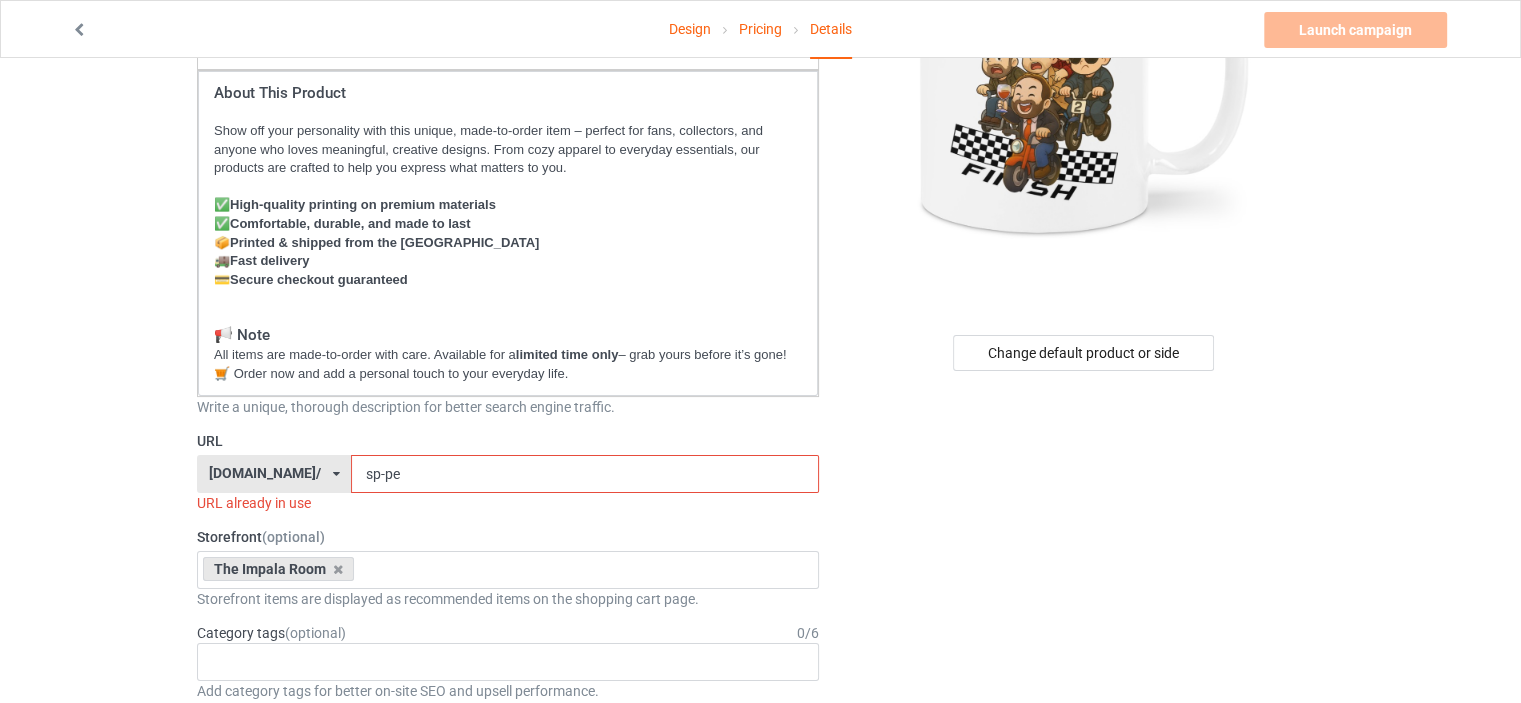 scroll, scrollTop: 500, scrollLeft: 0, axis: vertical 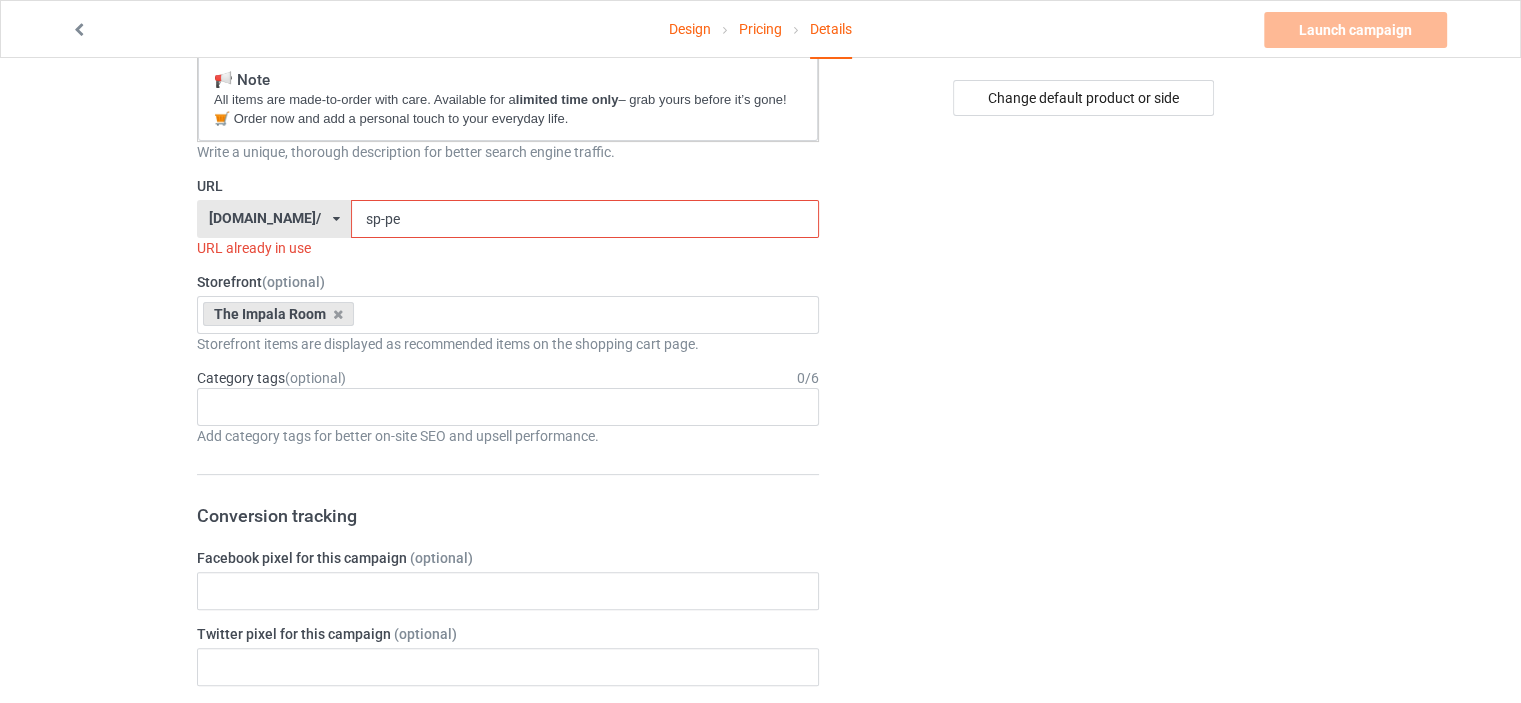 type on "The Family Racing!!" 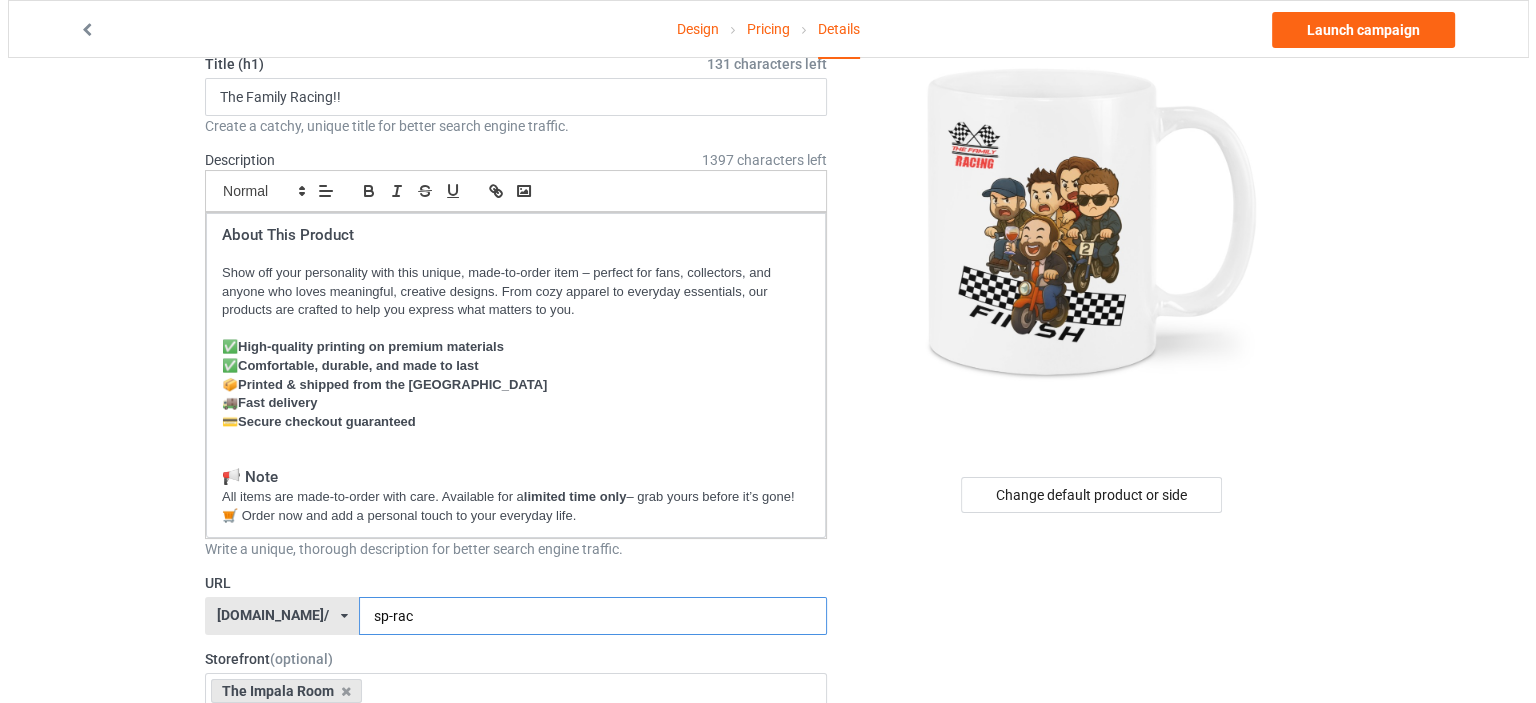 scroll, scrollTop: 0, scrollLeft: 0, axis: both 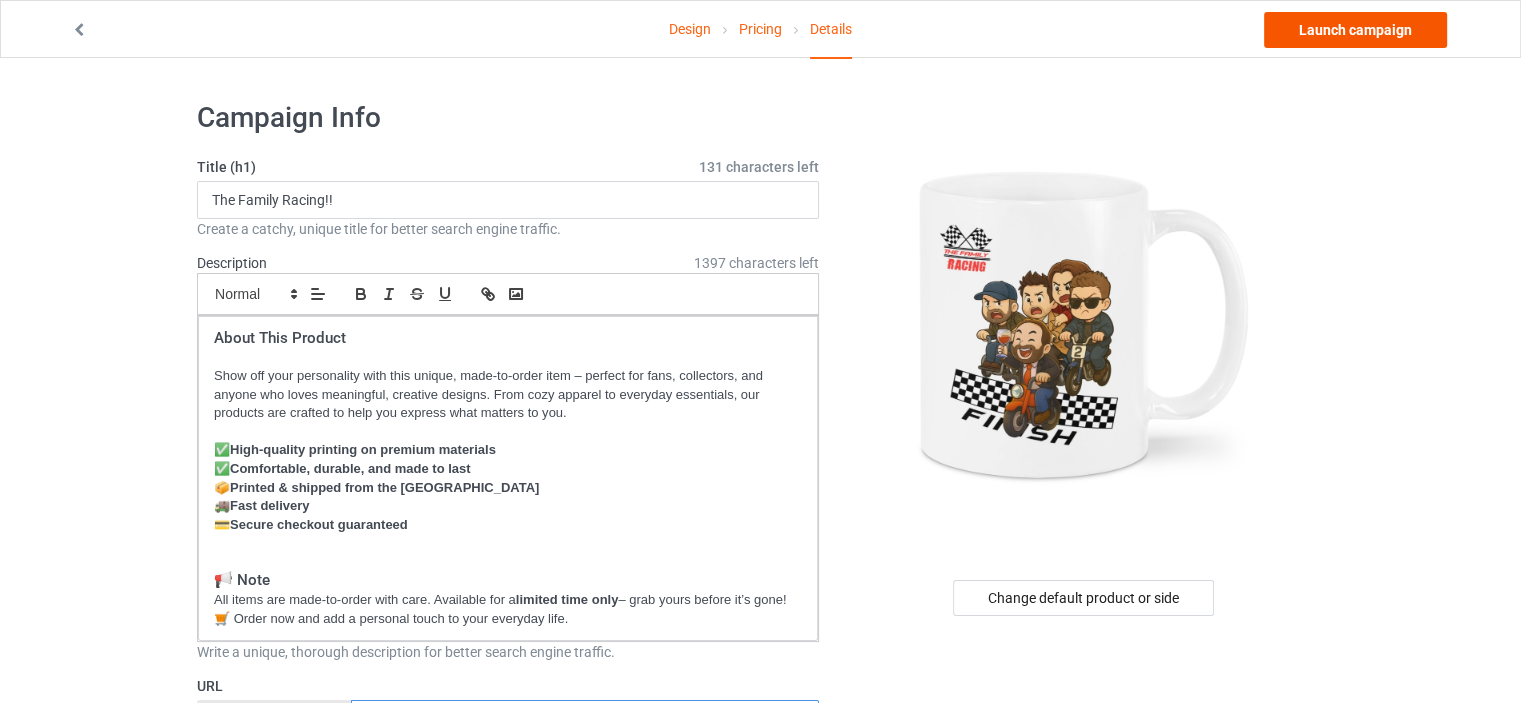 type on "sp-rac" 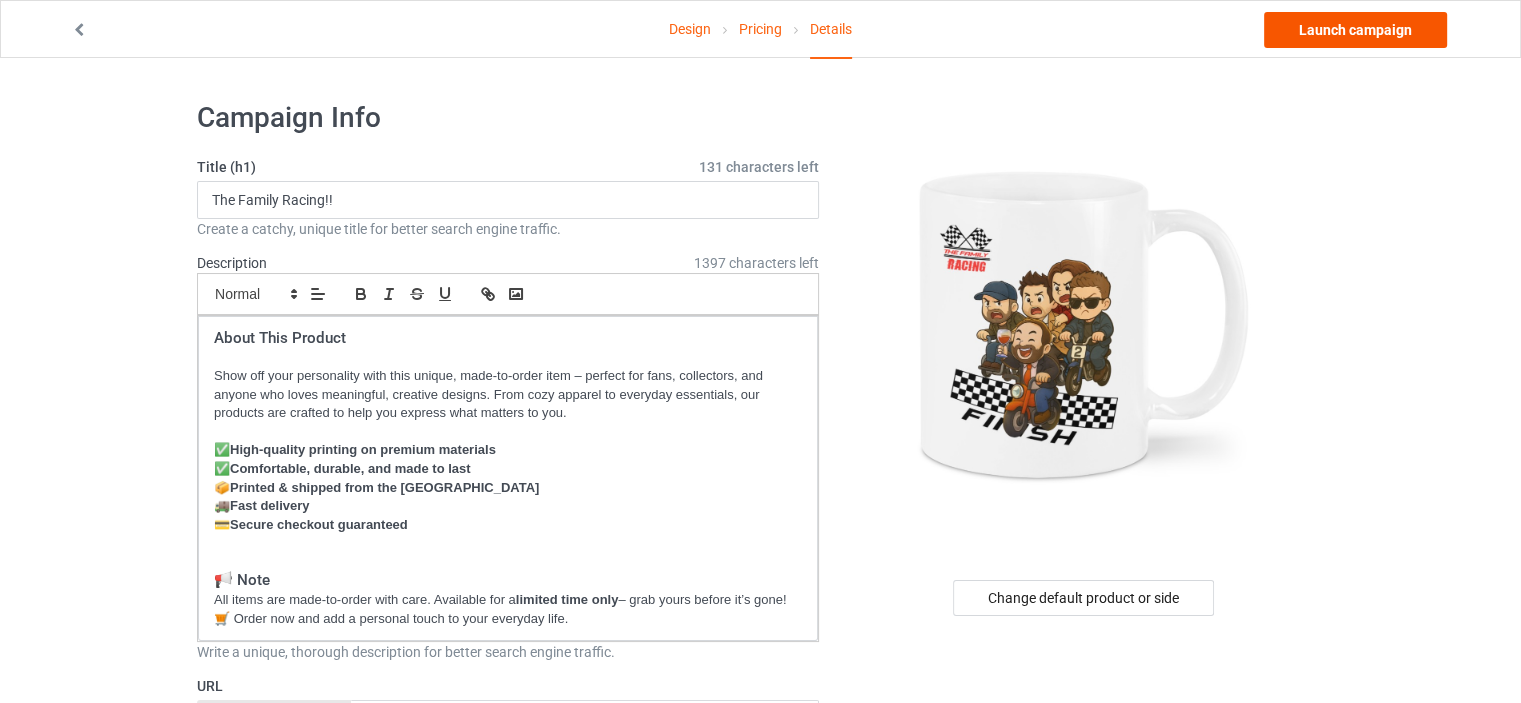click on "Design Pricing Details Launch campaign" at bounding box center (760, 29) 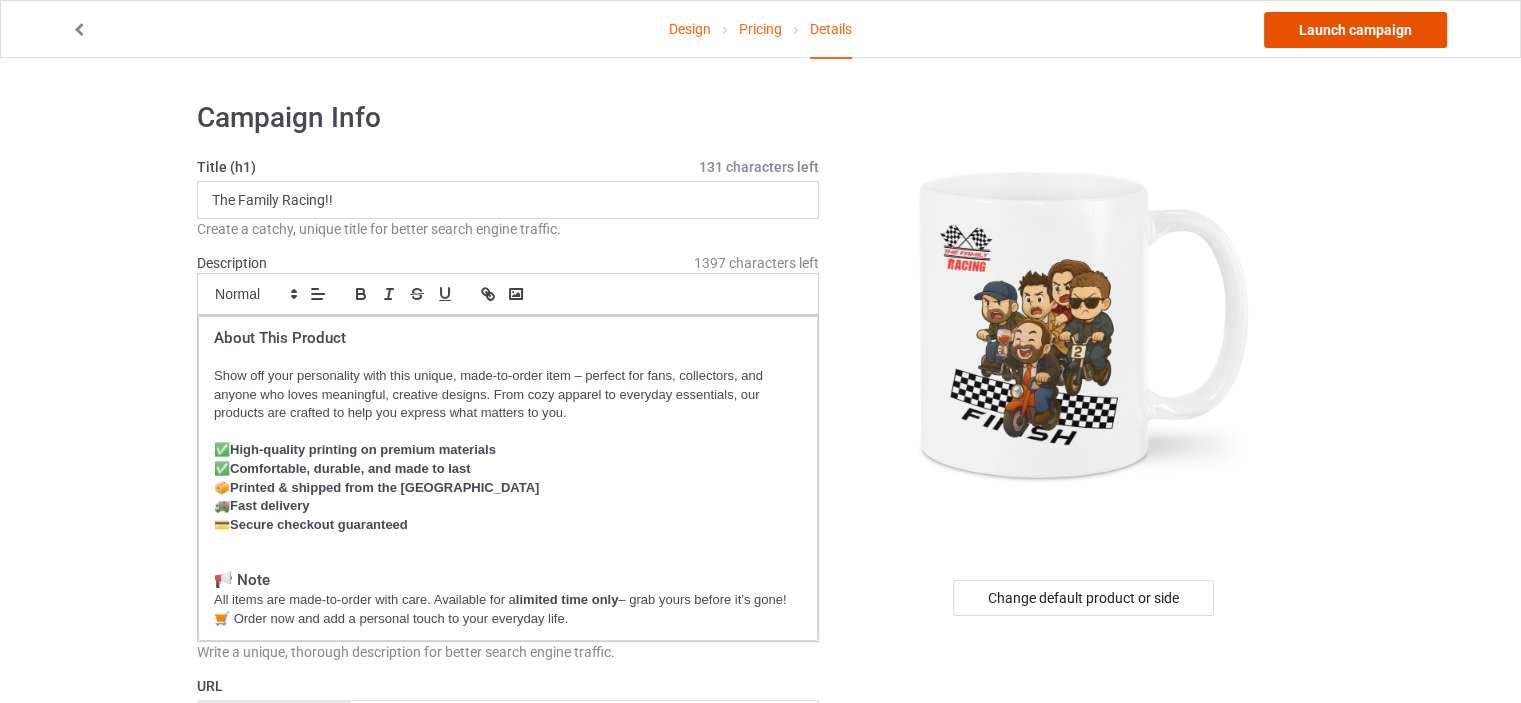click on "Launch campaign" at bounding box center [1355, 30] 